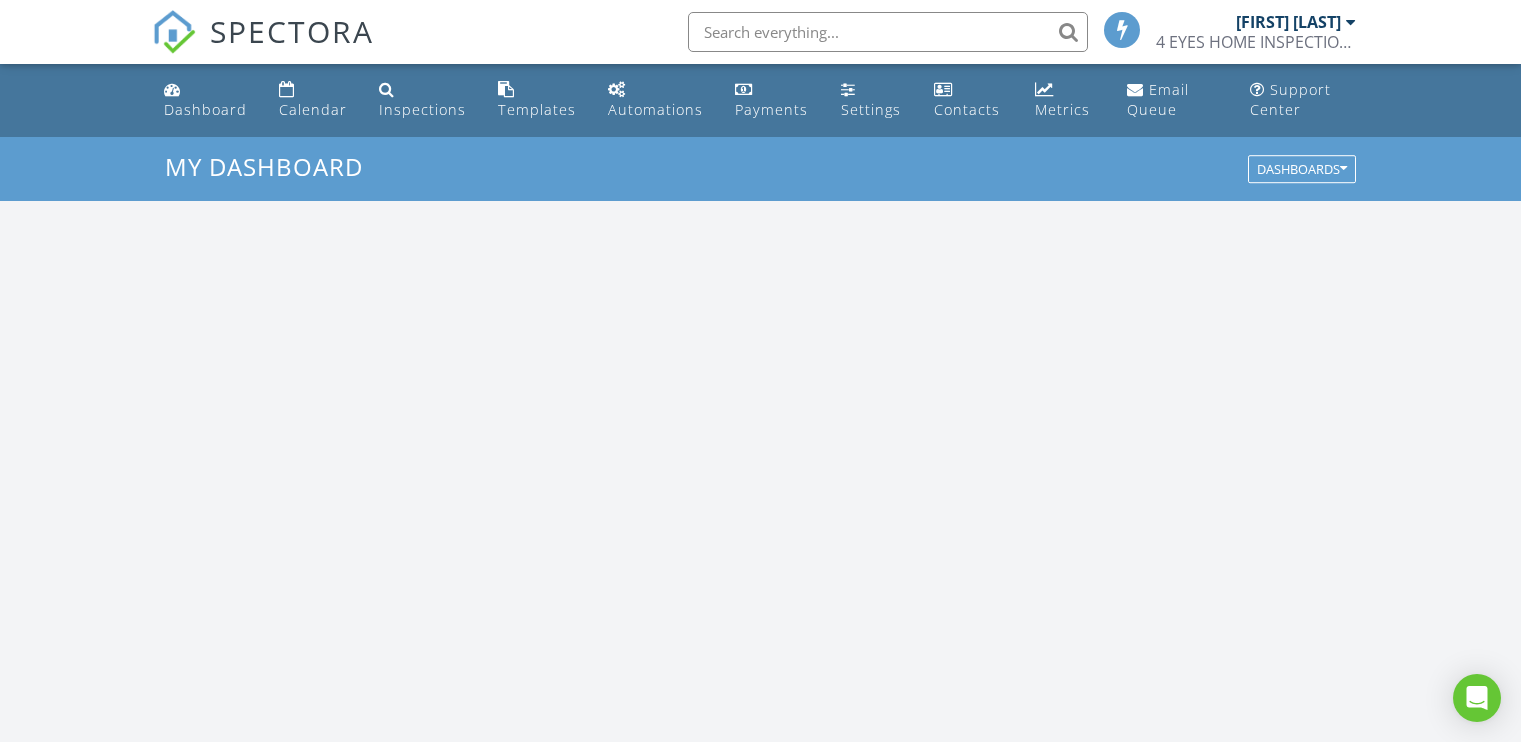 scroll, scrollTop: 0, scrollLeft: 0, axis: both 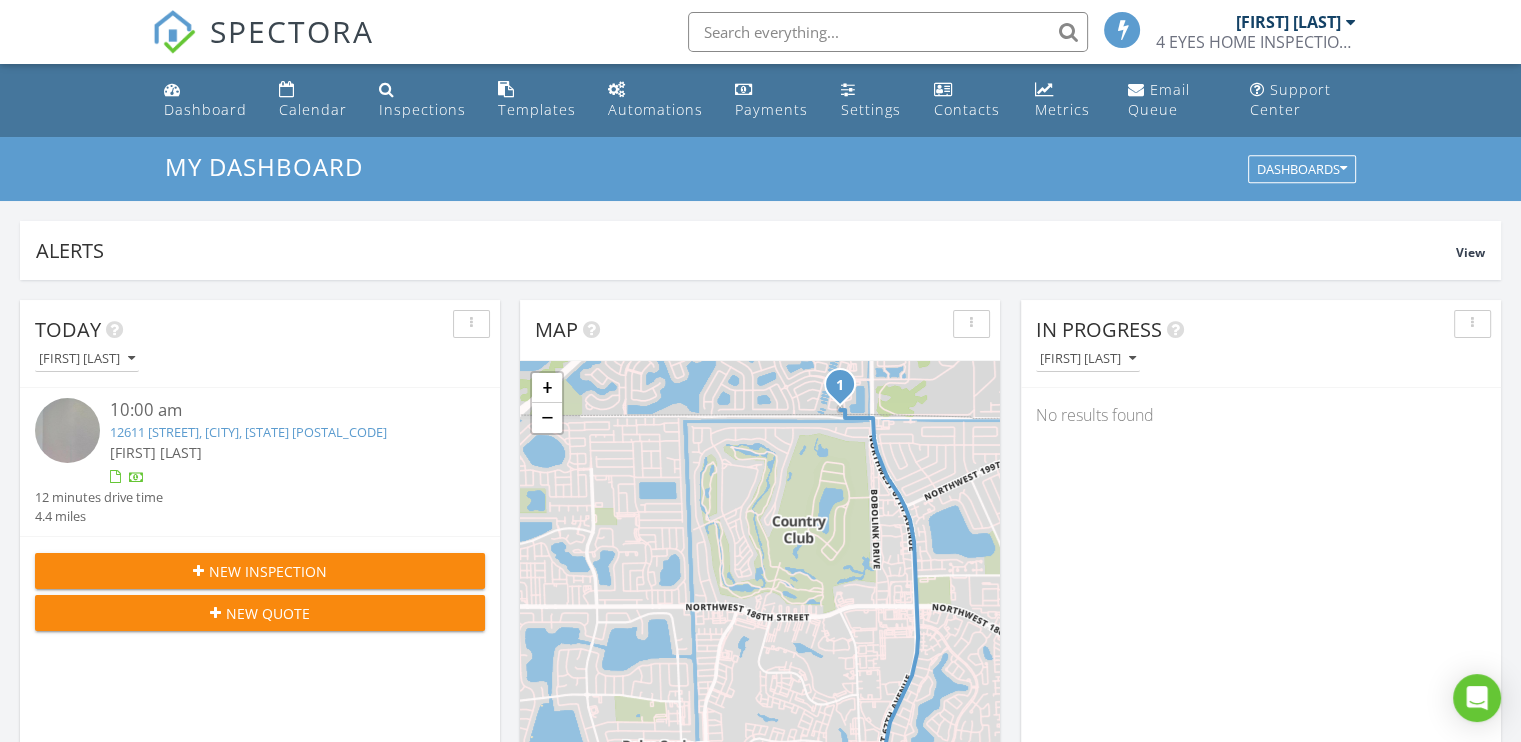 click at bounding box center [72, 433] 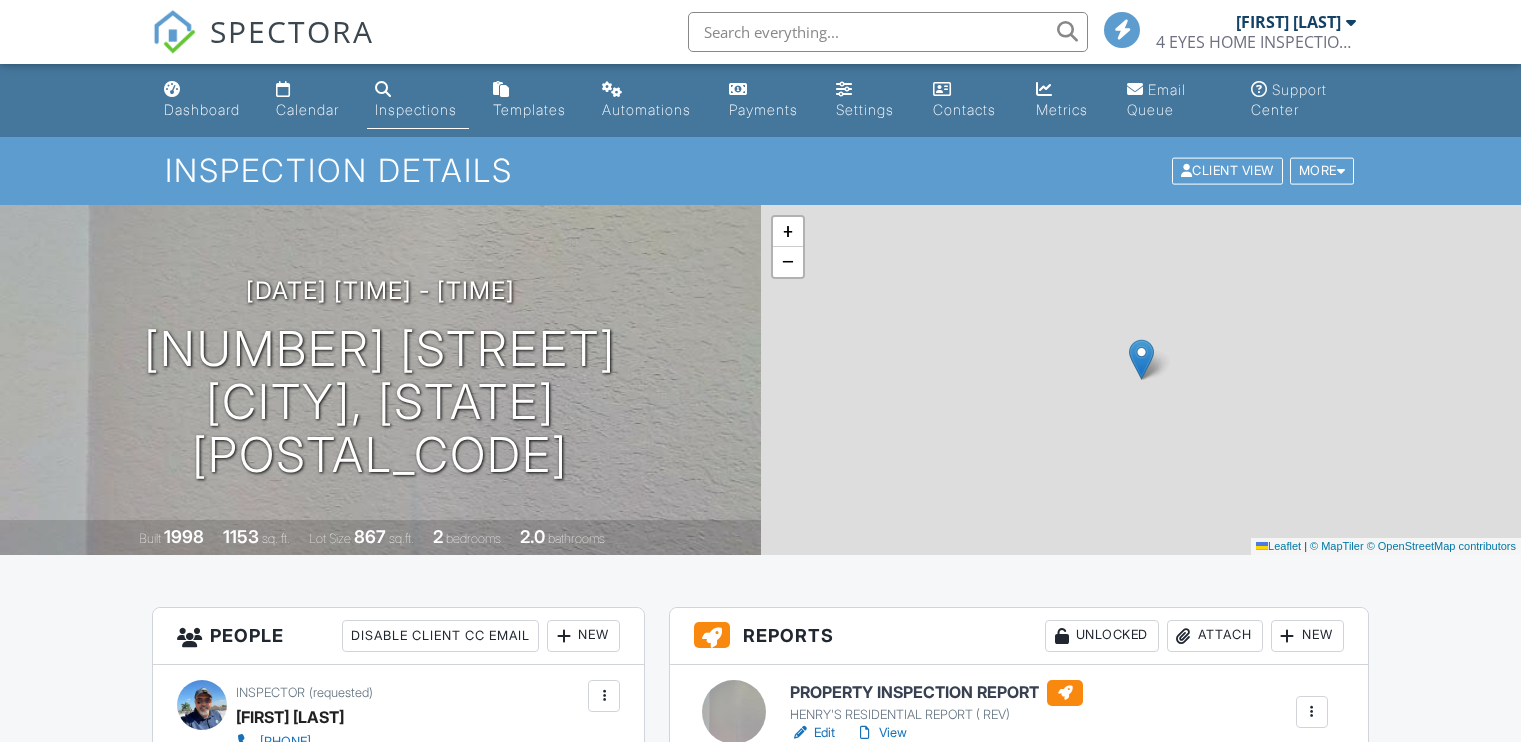 scroll, scrollTop: 0, scrollLeft: 0, axis: both 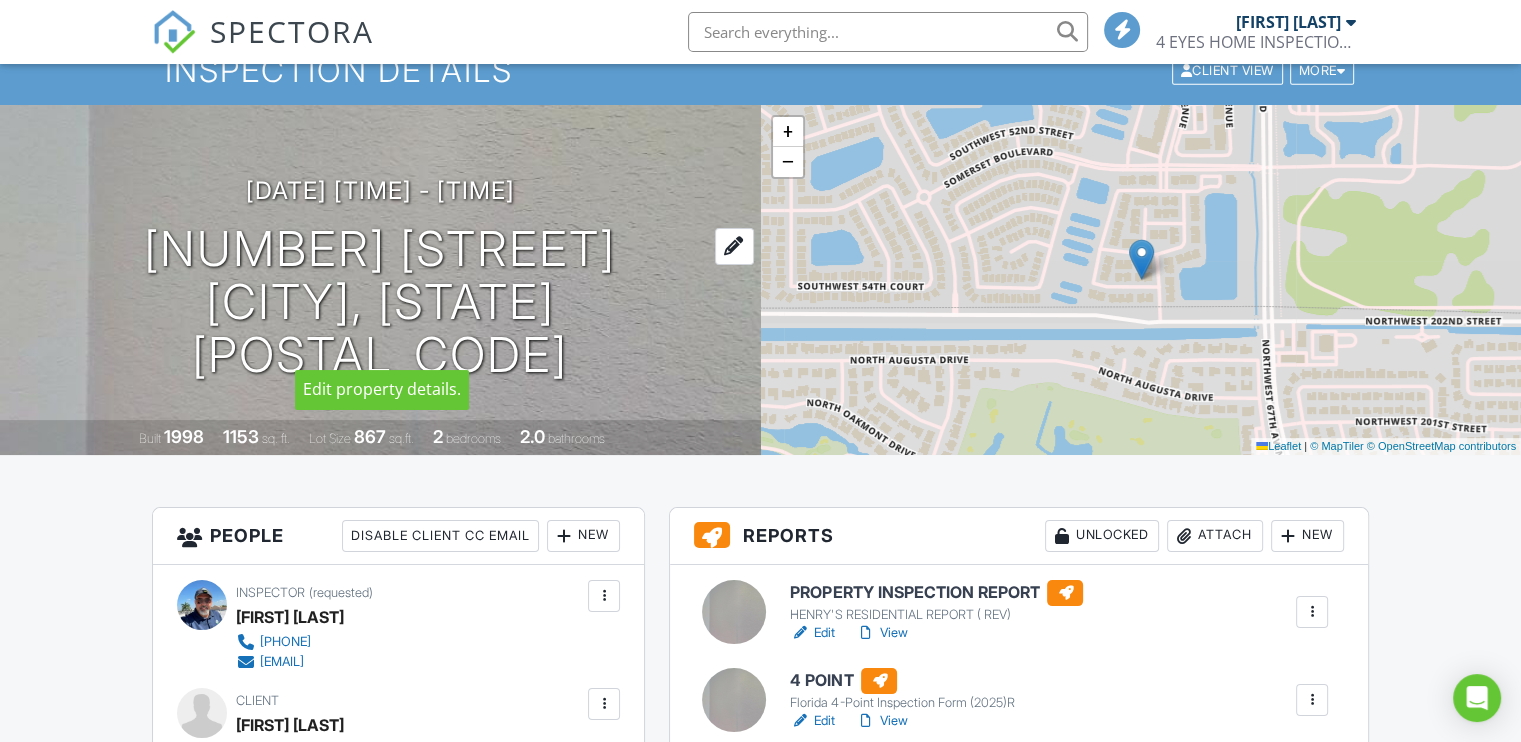 click on "12611 SW 54th Ct
Miramar, FL 33027" at bounding box center [380, 302] 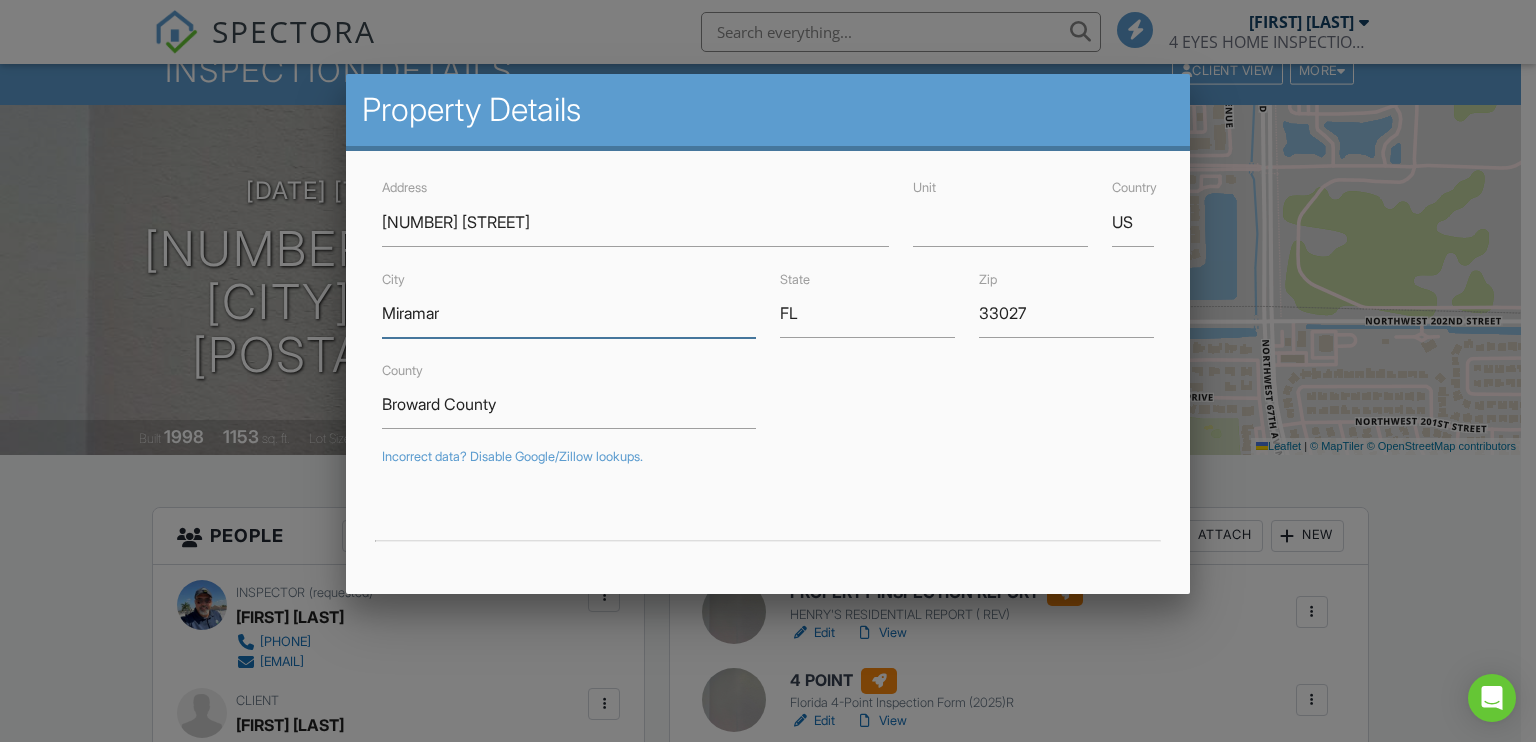 drag, startPoint x: 462, startPoint y: 319, endPoint x: 372, endPoint y: 319, distance: 90 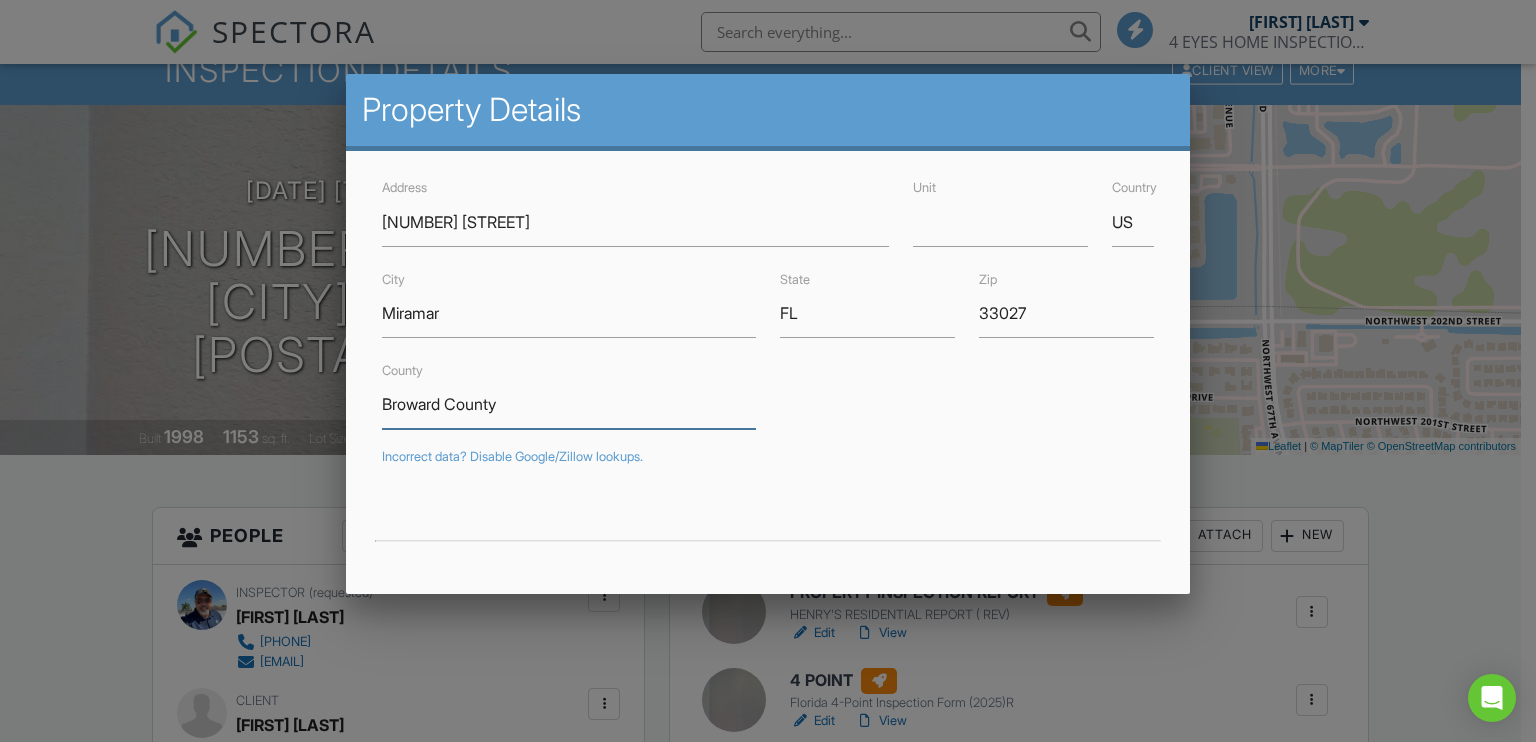 drag, startPoint x: 517, startPoint y: 410, endPoint x: 367, endPoint y: 411, distance: 150.00333 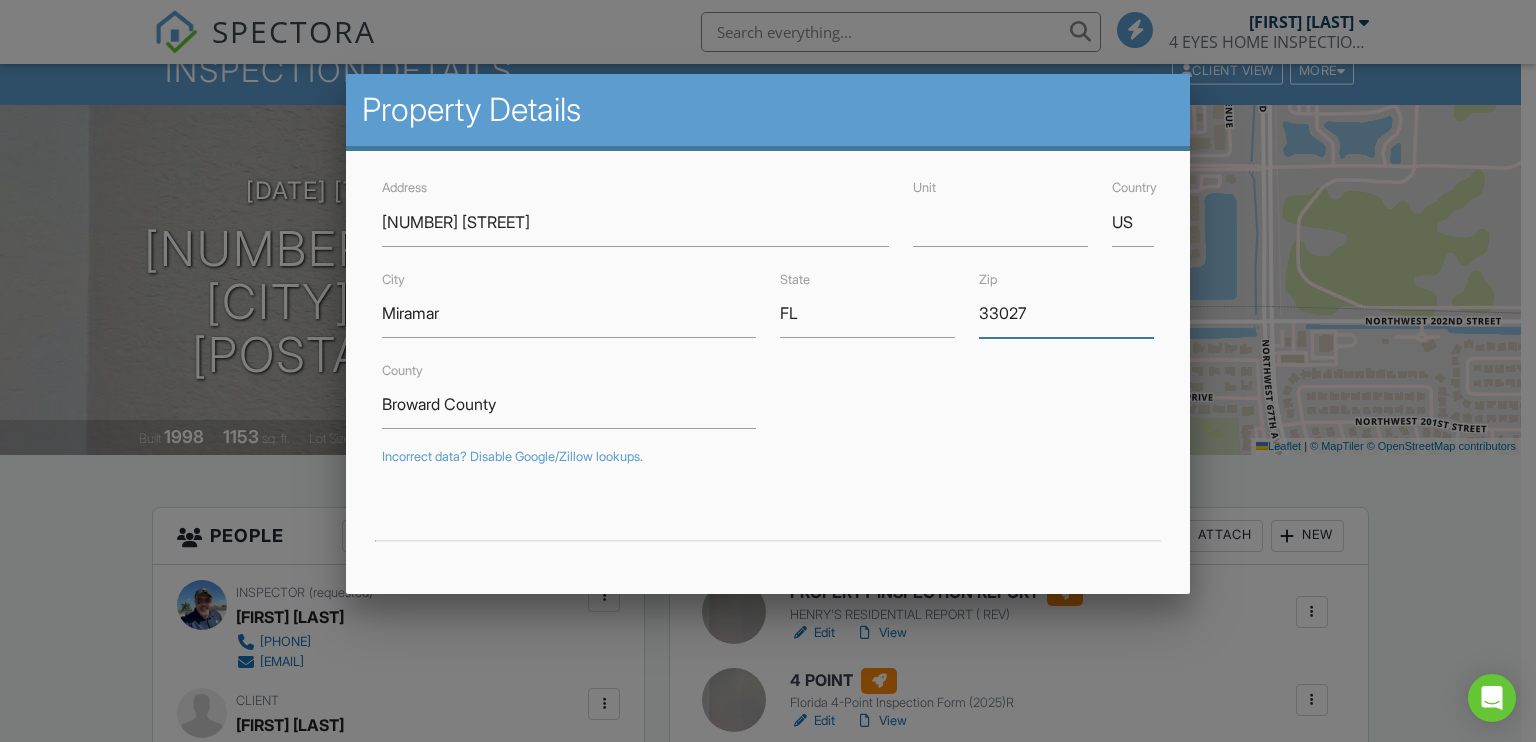 drag, startPoint x: 1021, startPoint y: 308, endPoint x: 961, endPoint y: 307, distance: 60.00833 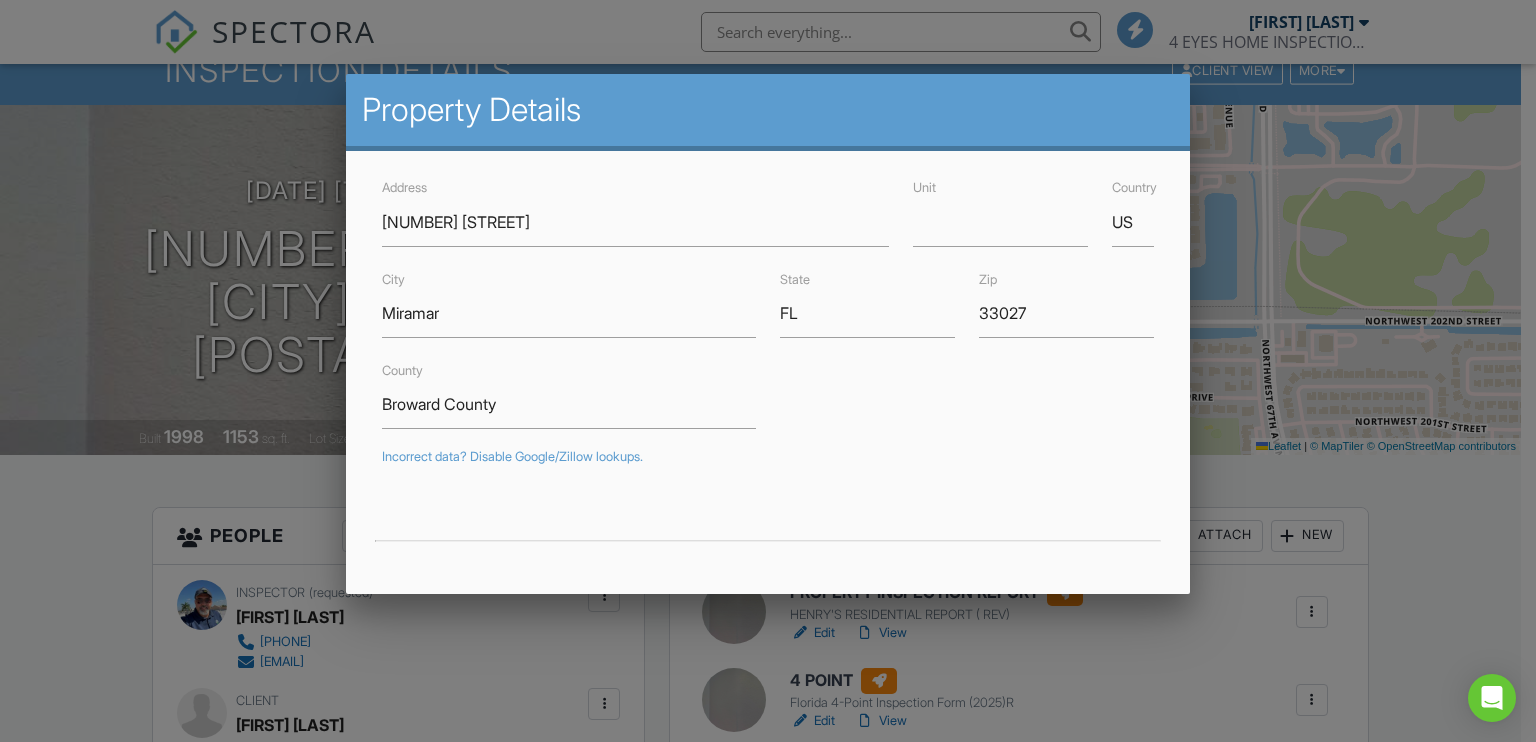 click at bounding box center [768, 364] 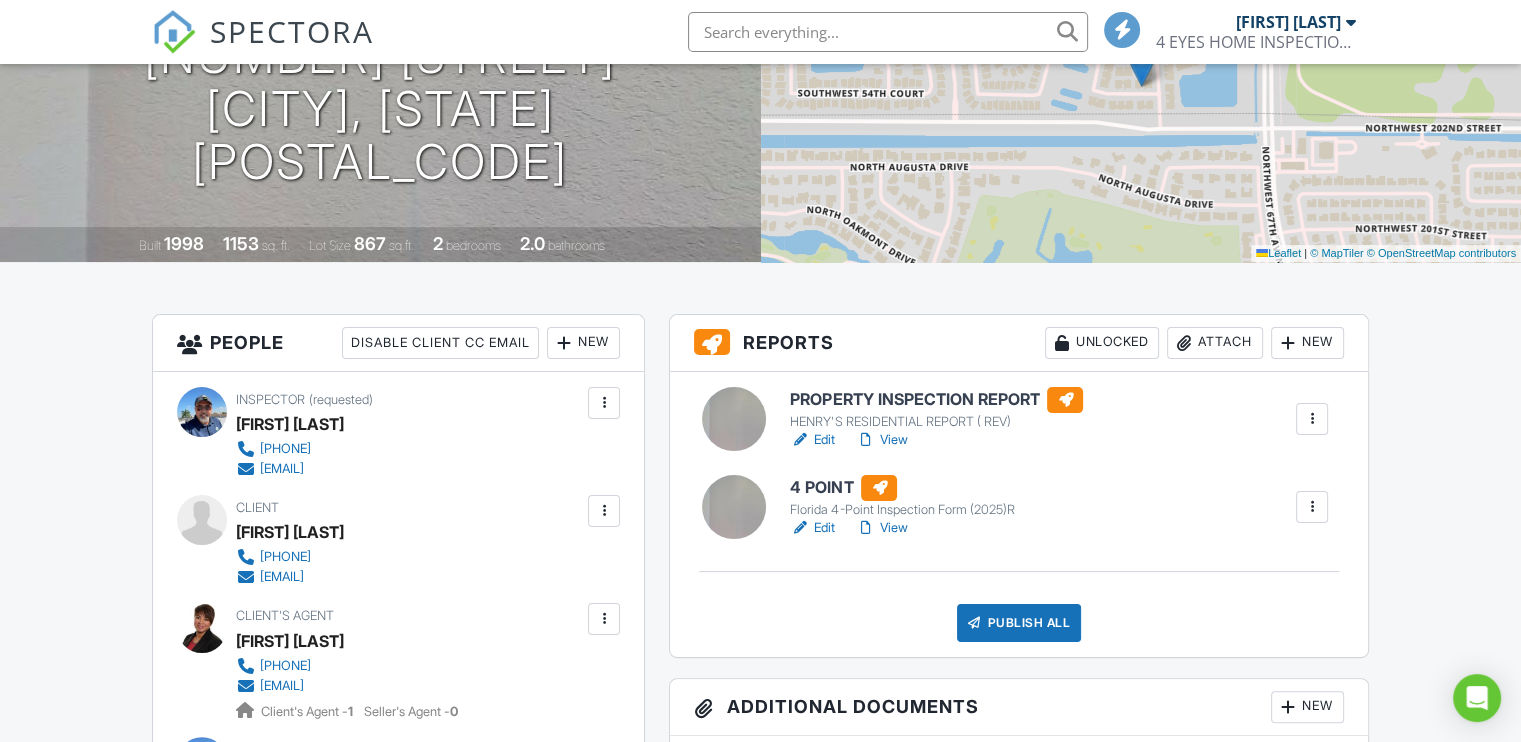 scroll, scrollTop: 300, scrollLeft: 0, axis: vertical 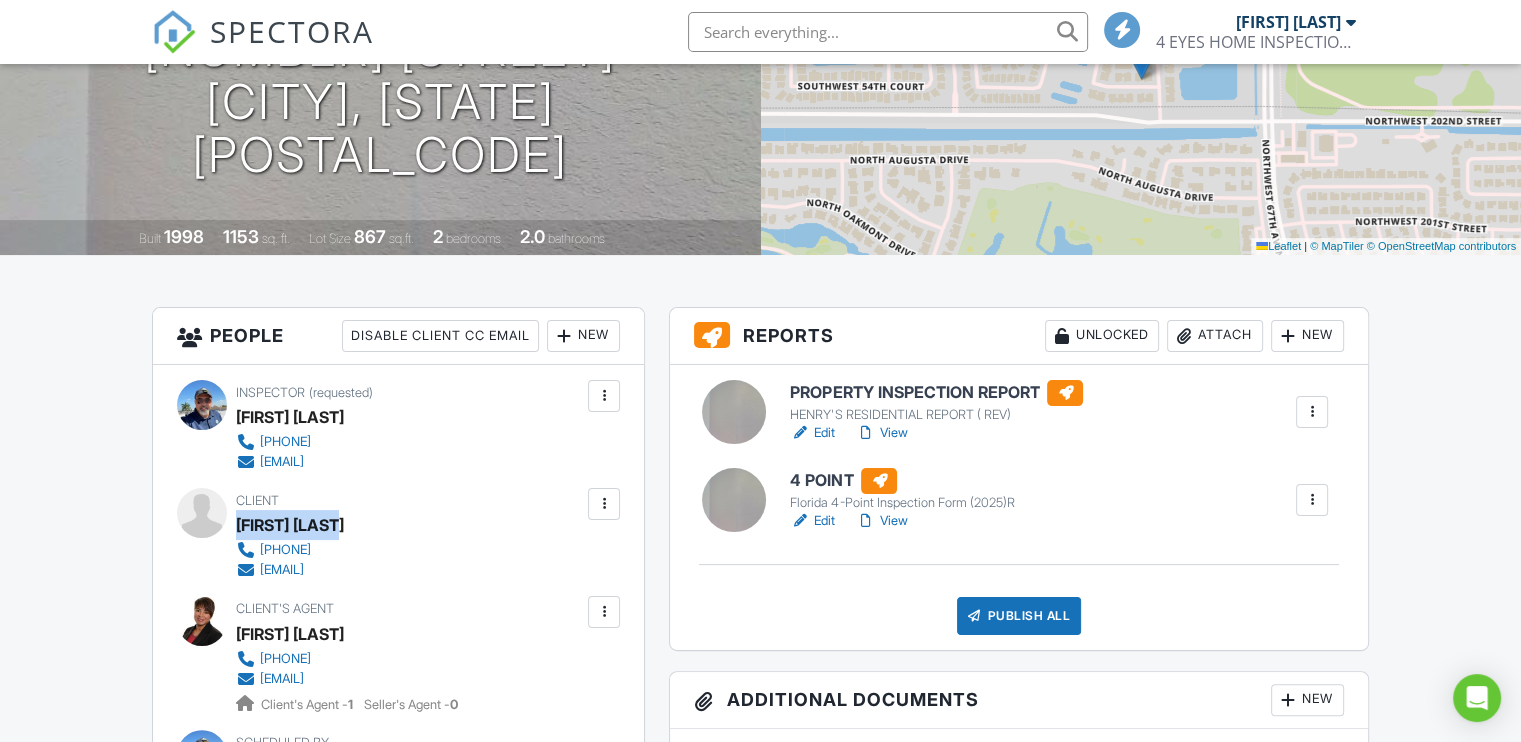 drag, startPoint x: 348, startPoint y: 527, endPoint x: 241, endPoint y: 527, distance: 107 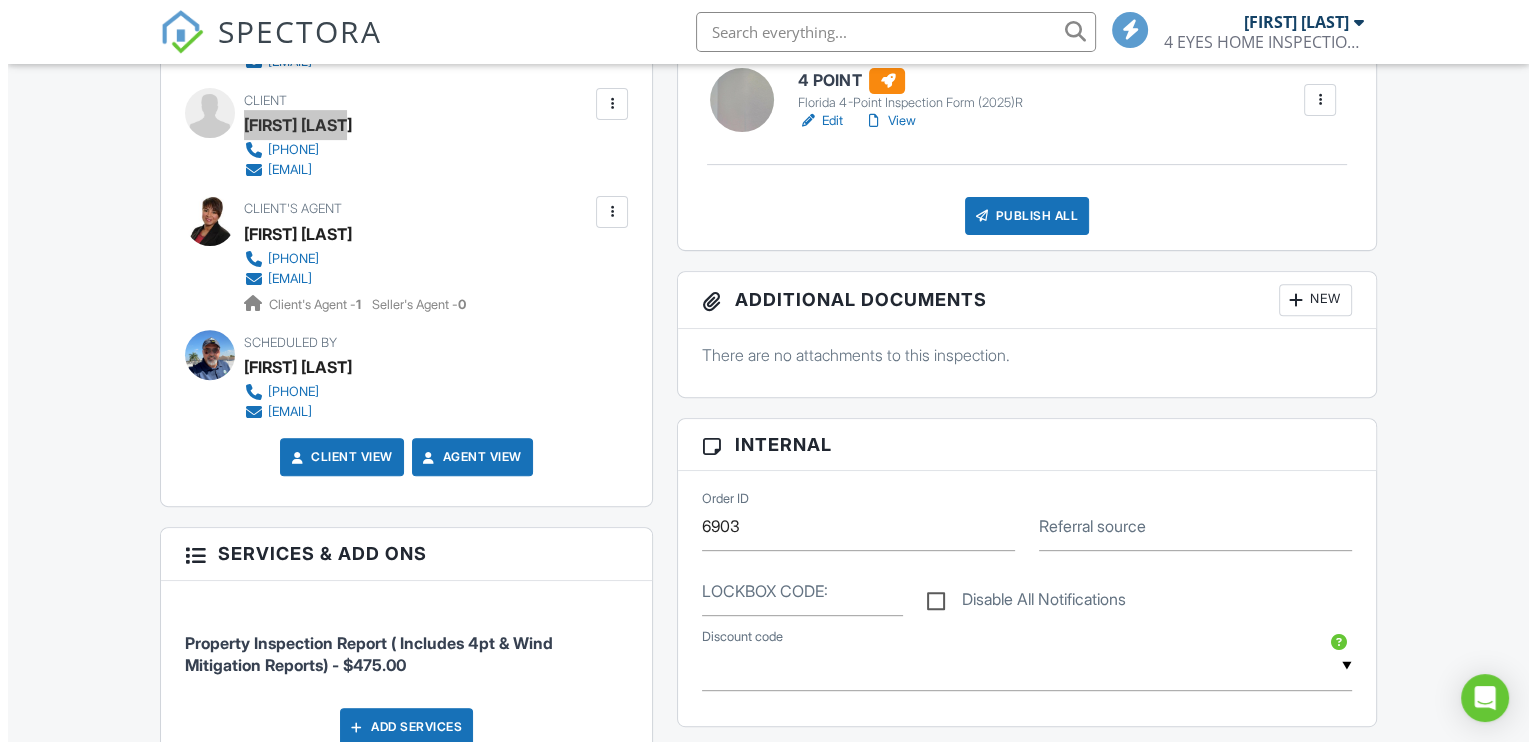 scroll, scrollTop: 700, scrollLeft: 0, axis: vertical 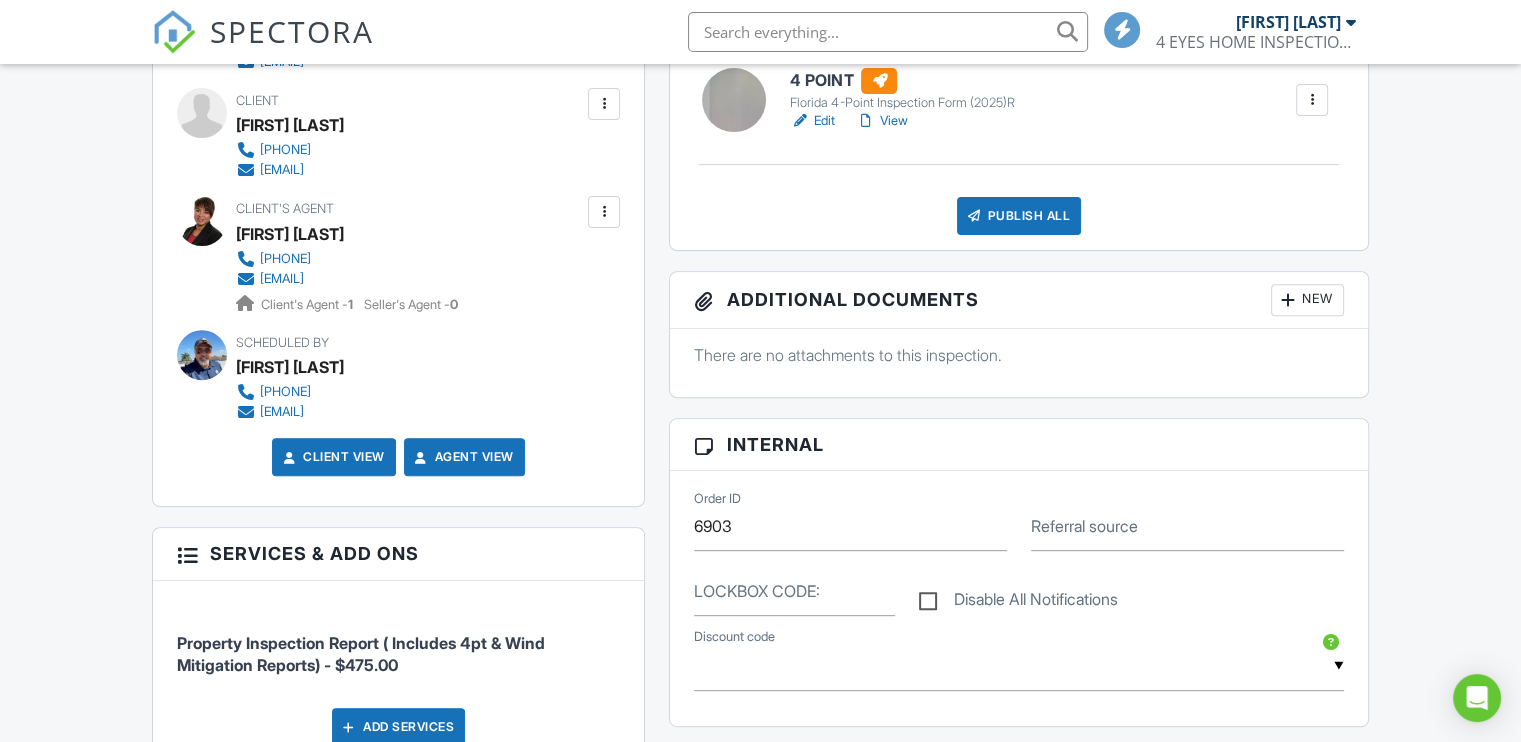 click on "New" at bounding box center [1307, 300] 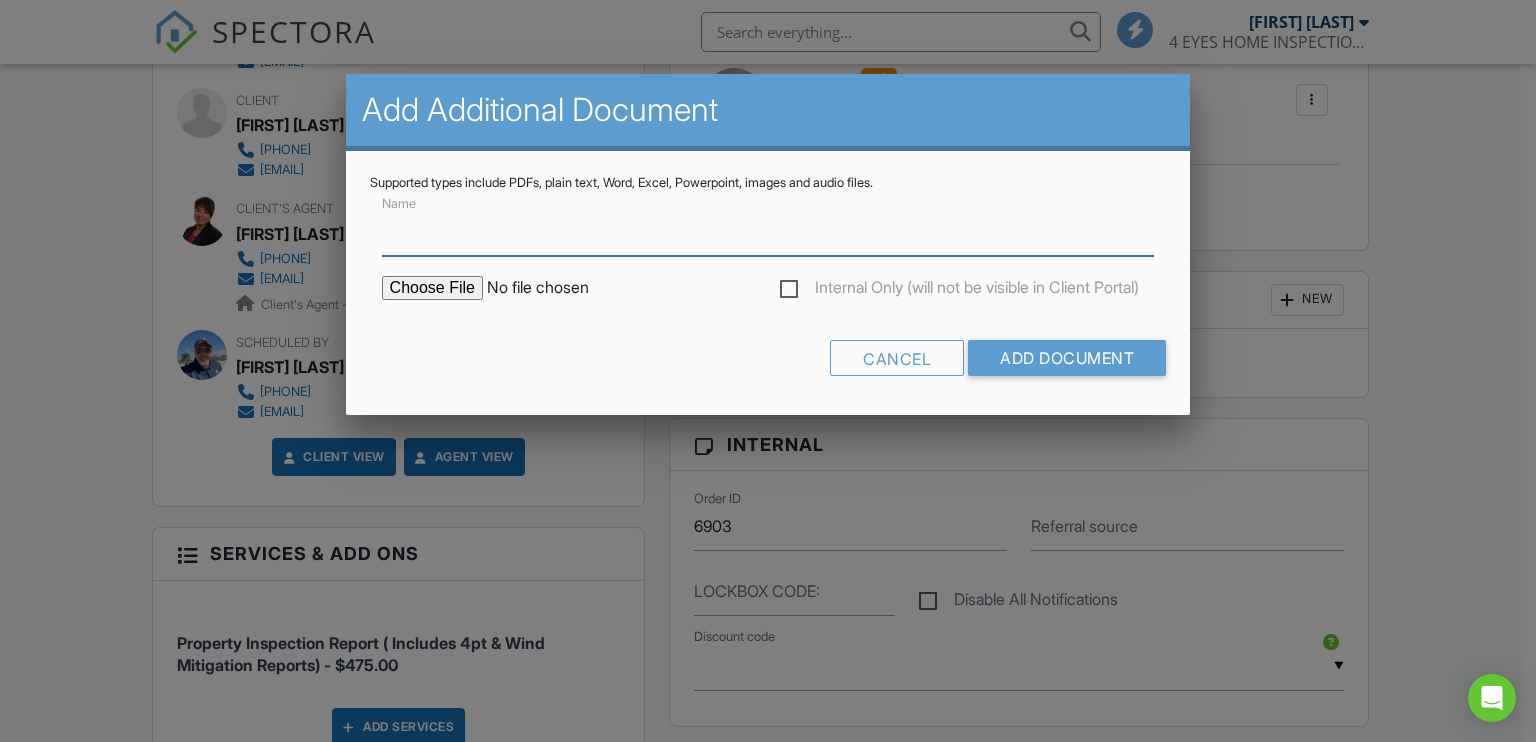 click on "Name" at bounding box center (768, 231) 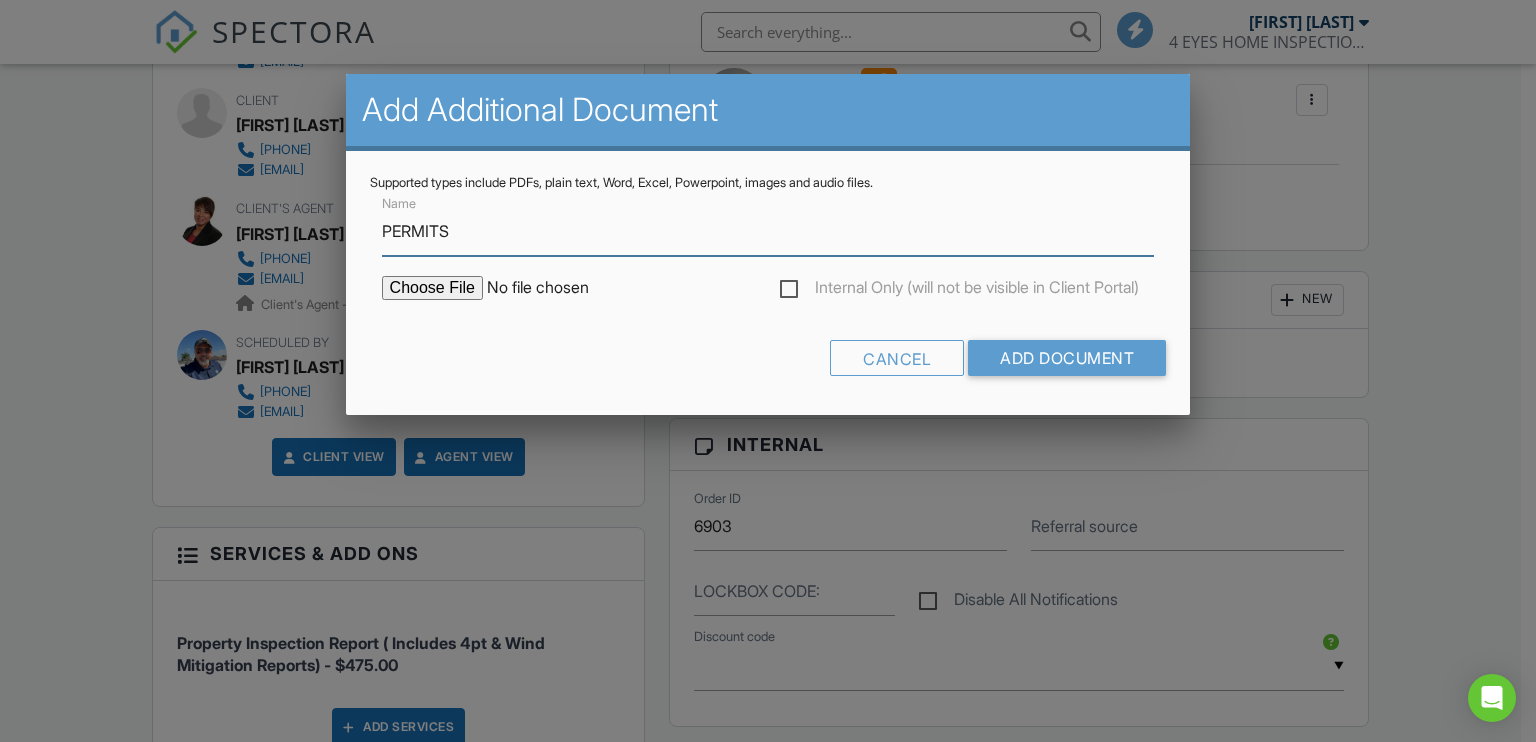 type on "PERMITS" 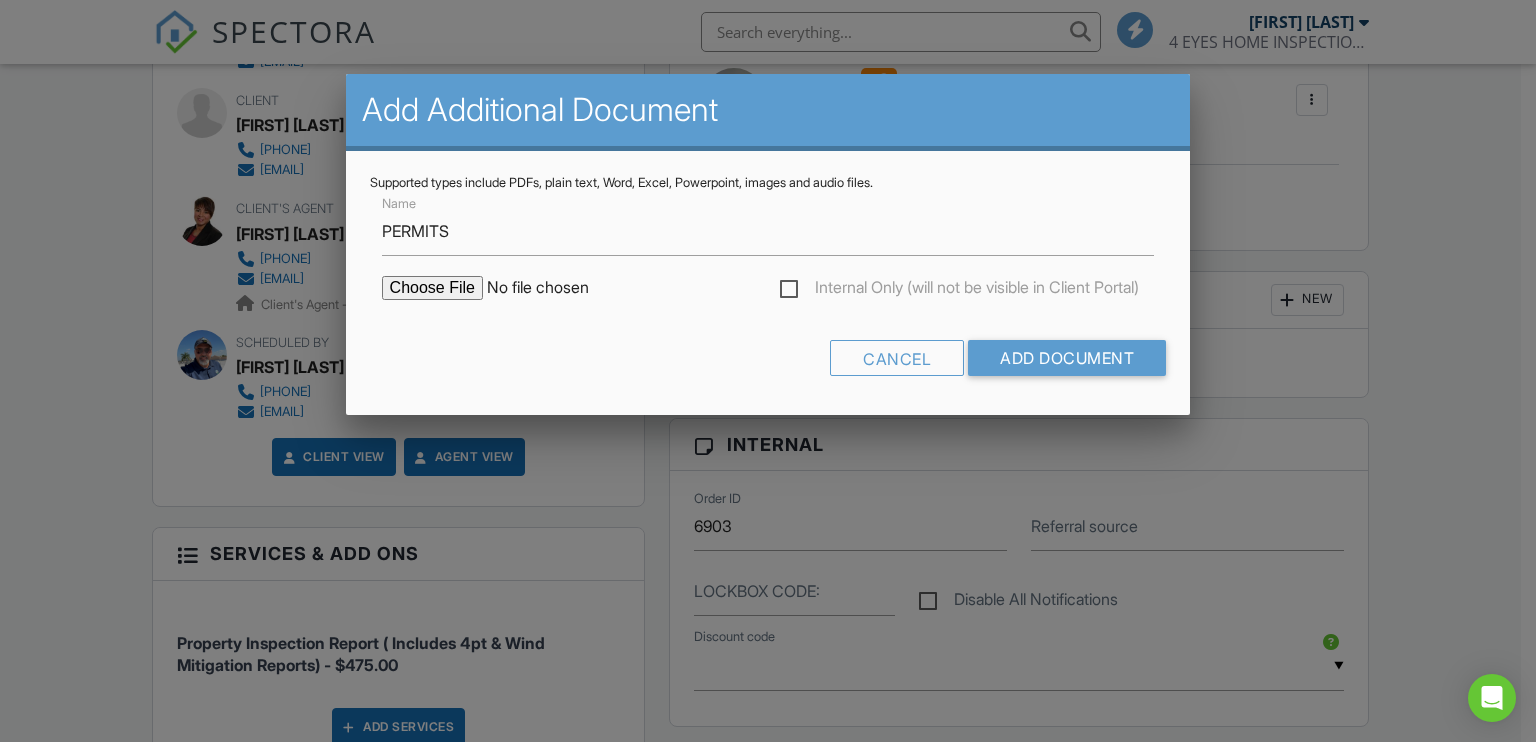 click at bounding box center [552, 288] 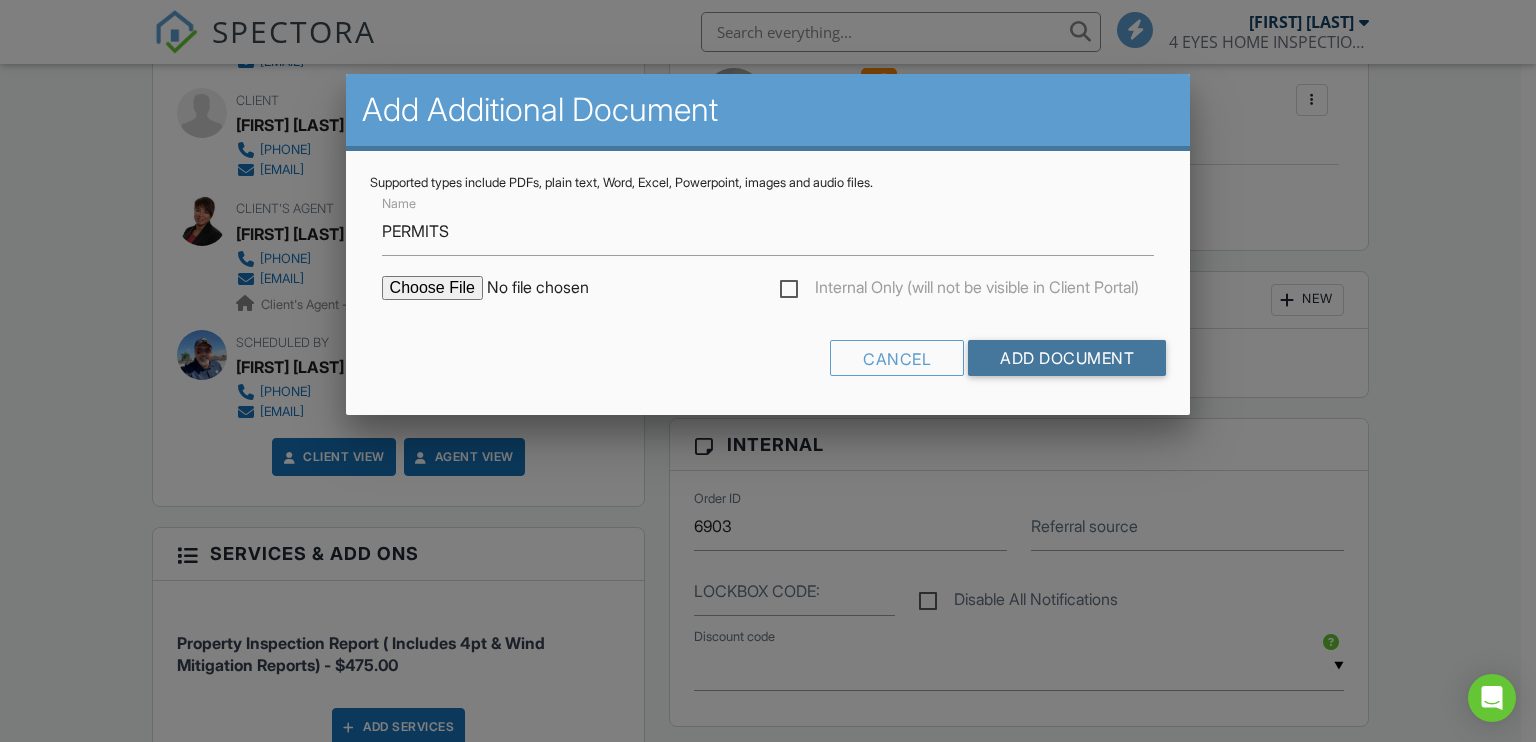 click on "Add Document" at bounding box center (1067, 358) 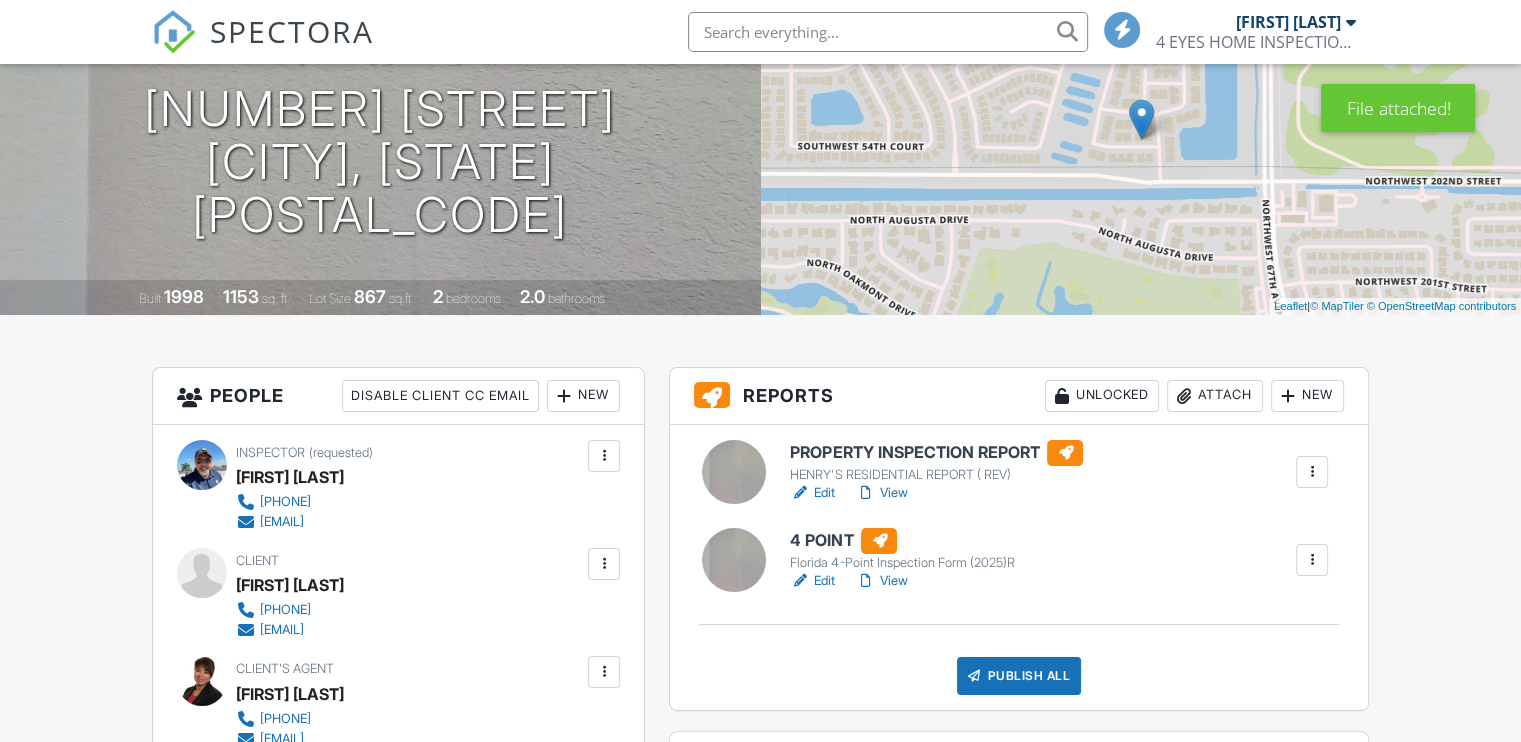 scroll, scrollTop: 291, scrollLeft: 0, axis: vertical 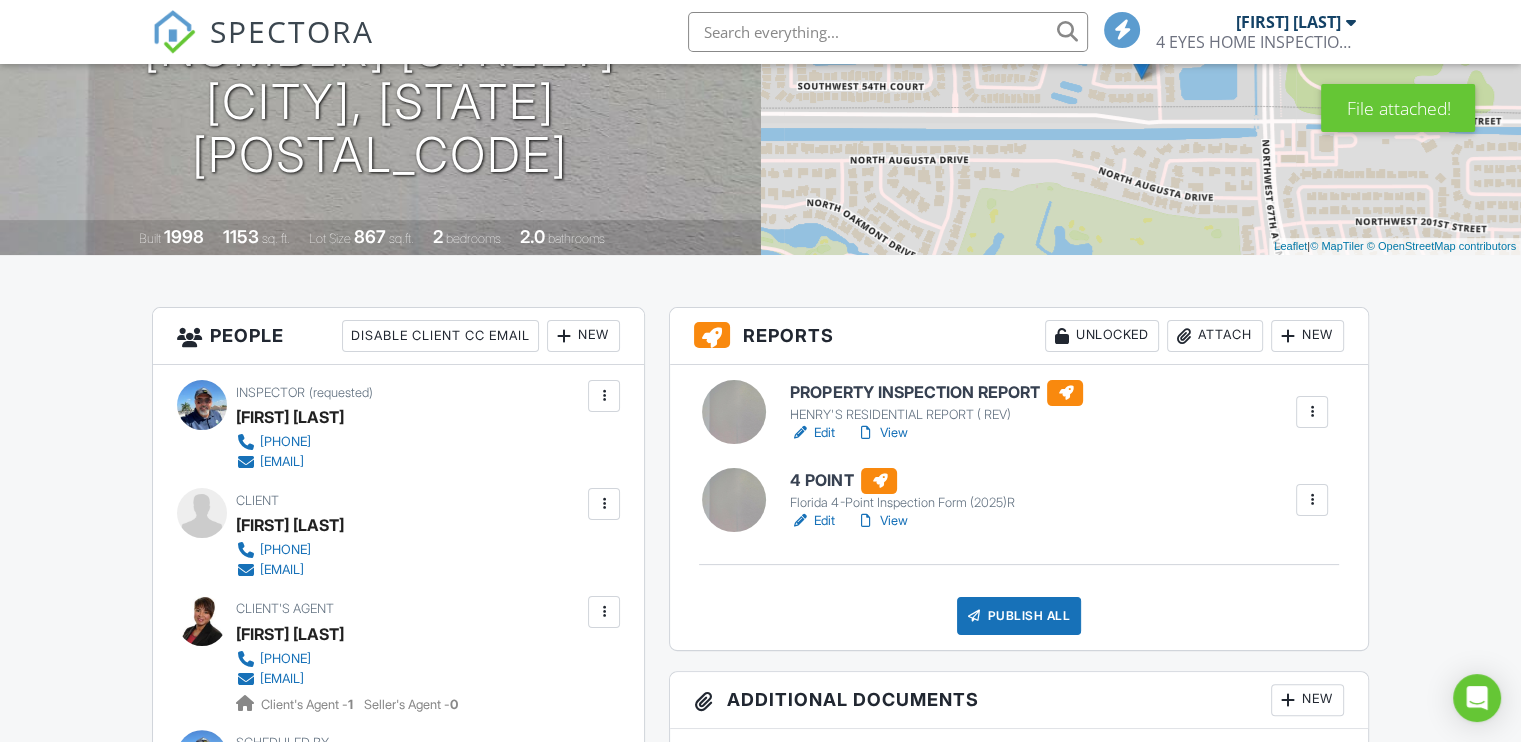 click on "Edit" at bounding box center (812, 521) 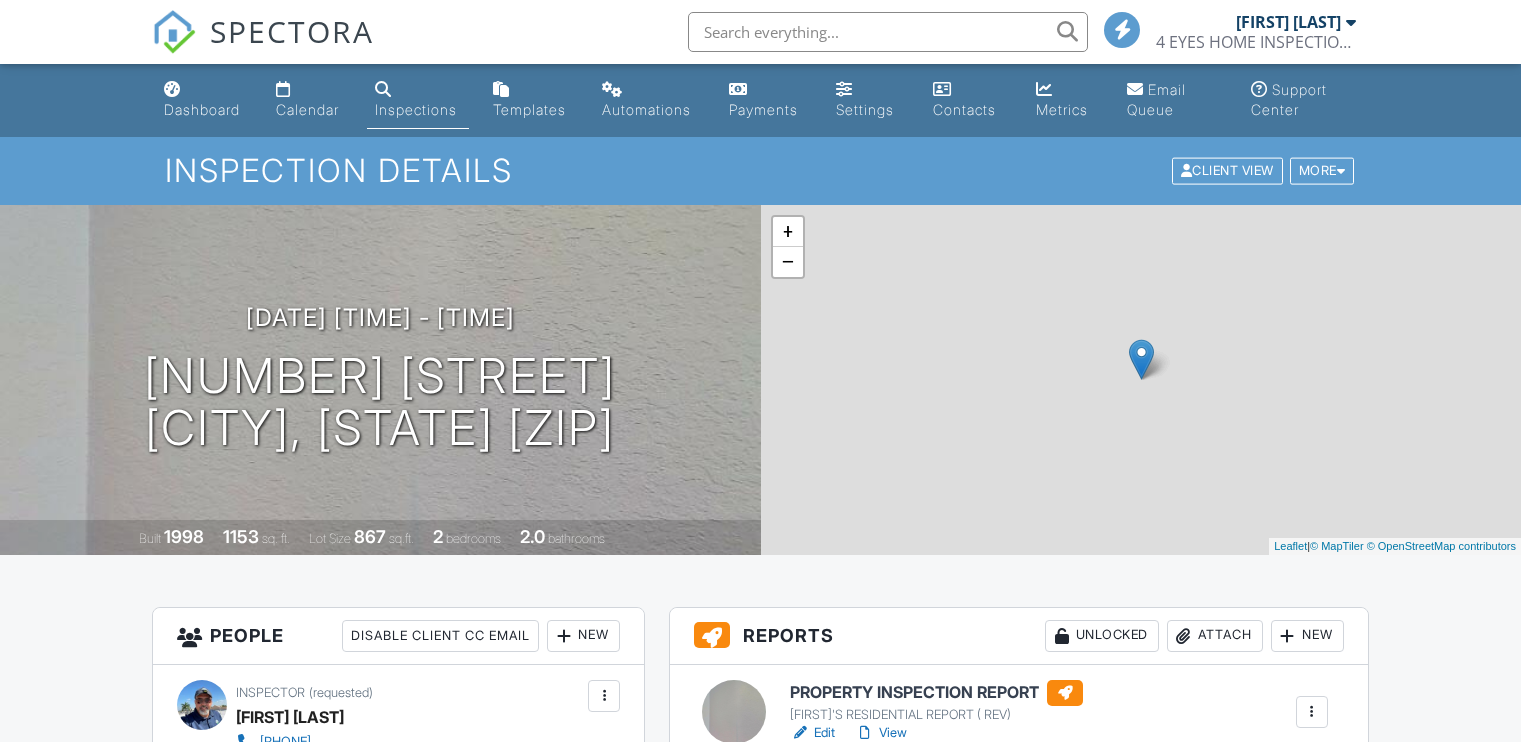 scroll, scrollTop: 122, scrollLeft: 0, axis: vertical 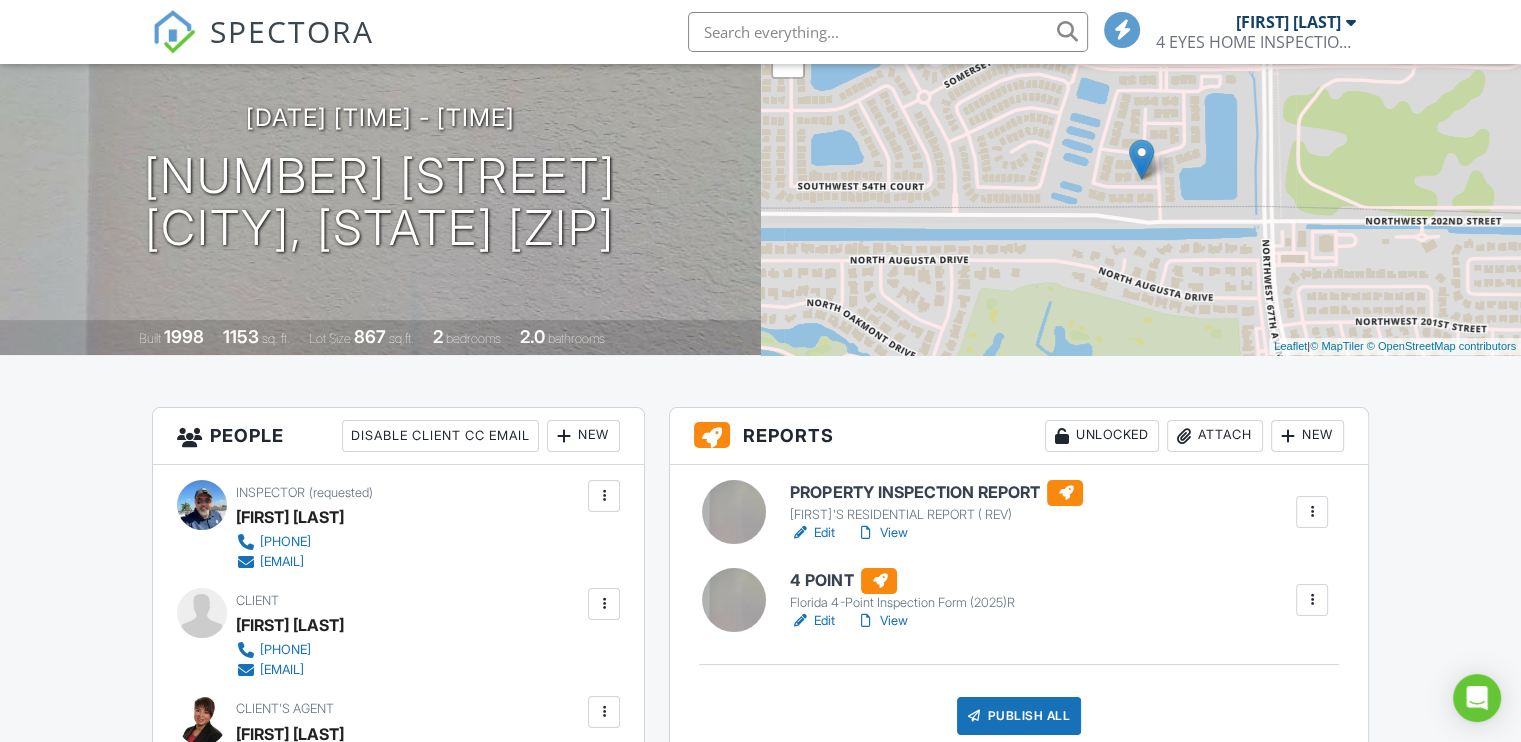 click on "Edit" at bounding box center (812, 533) 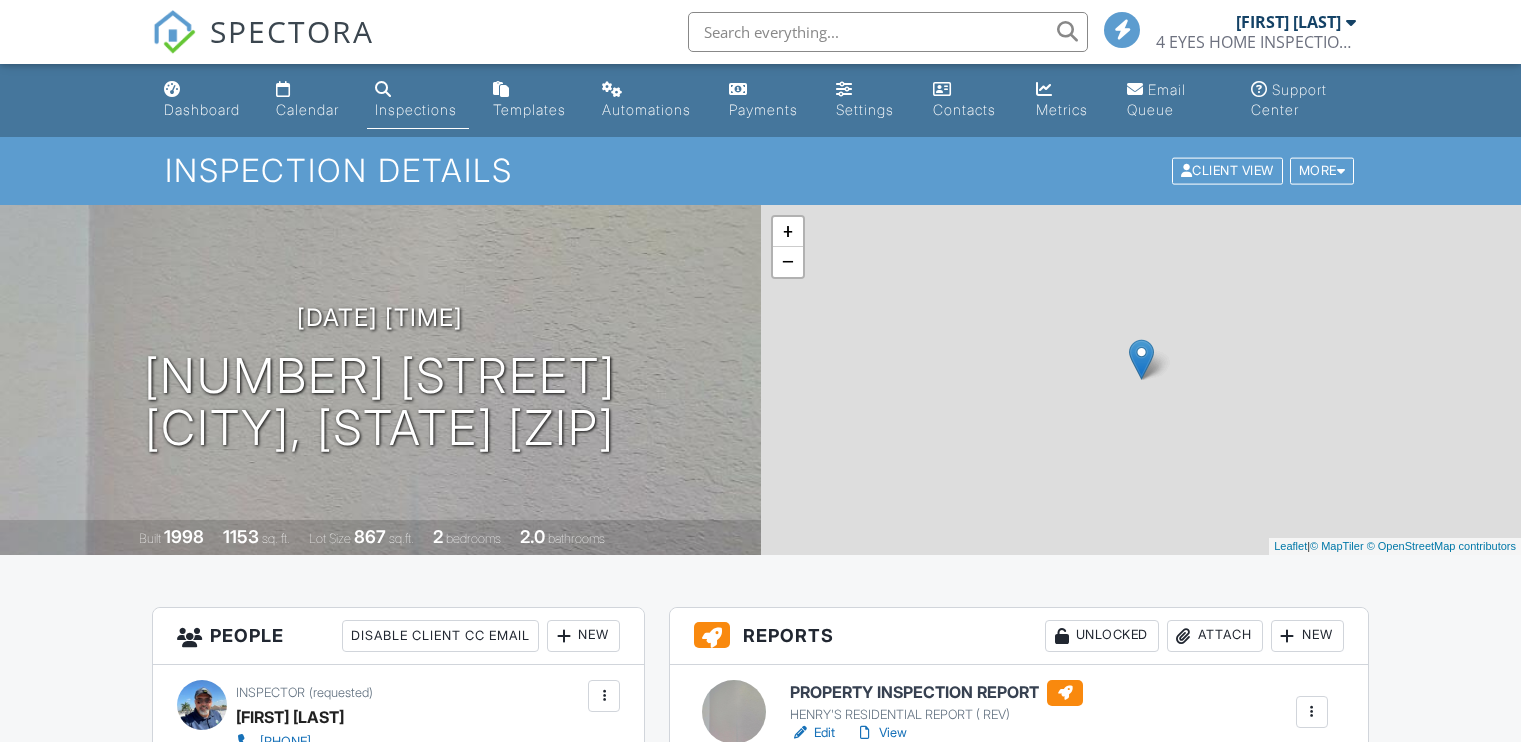 scroll, scrollTop: 0, scrollLeft: 0, axis: both 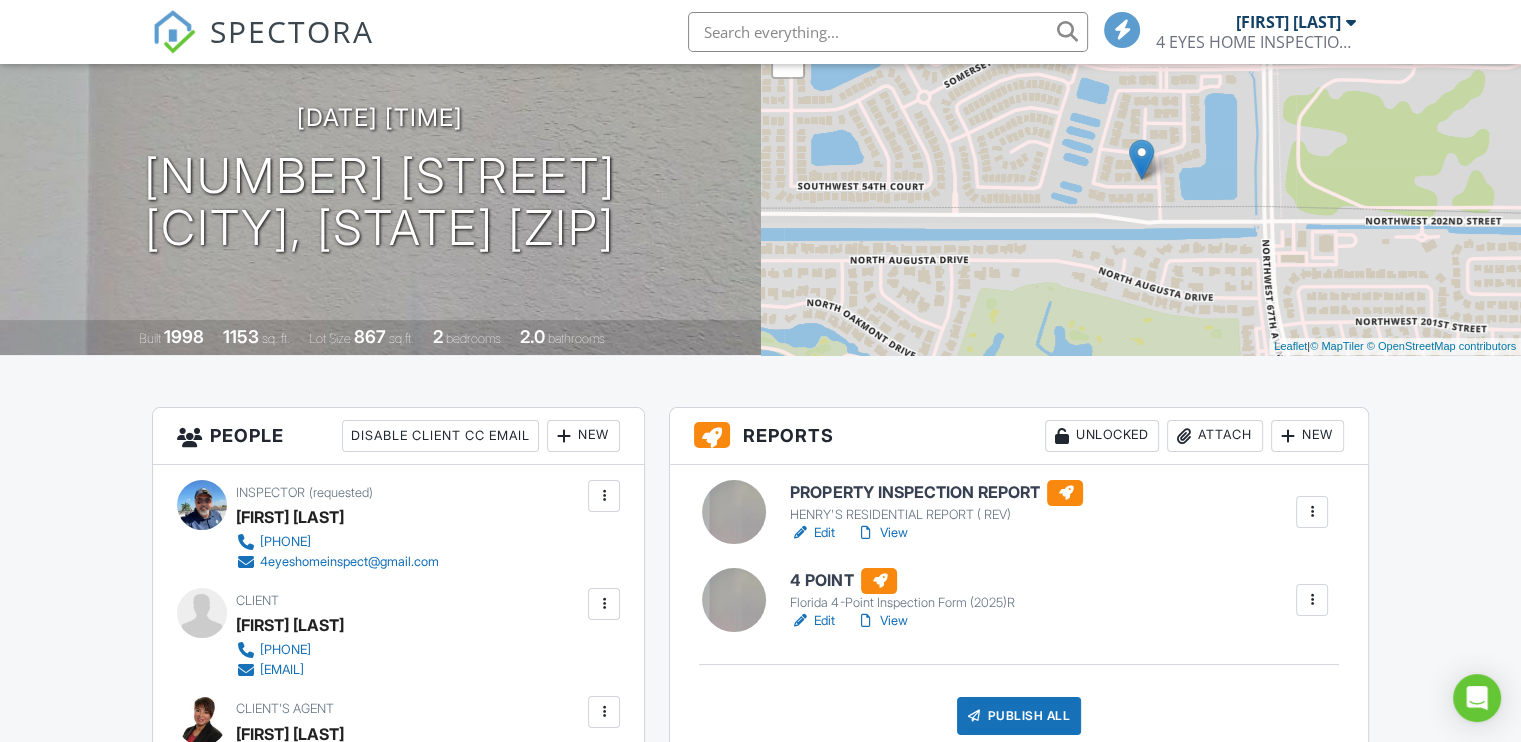 click on "Edit" at bounding box center (812, 533) 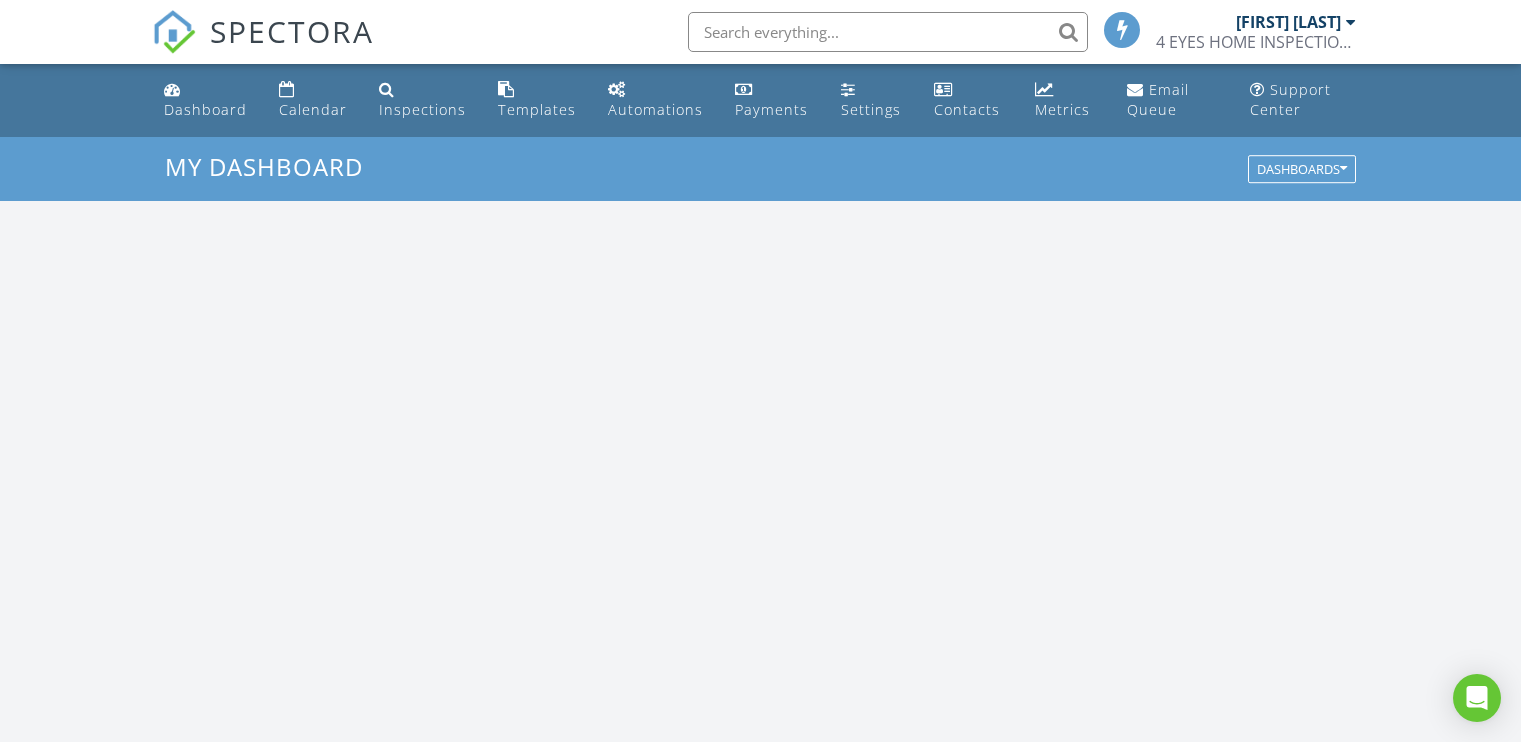scroll, scrollTop: 0, scrollLeft: 0, axis: both 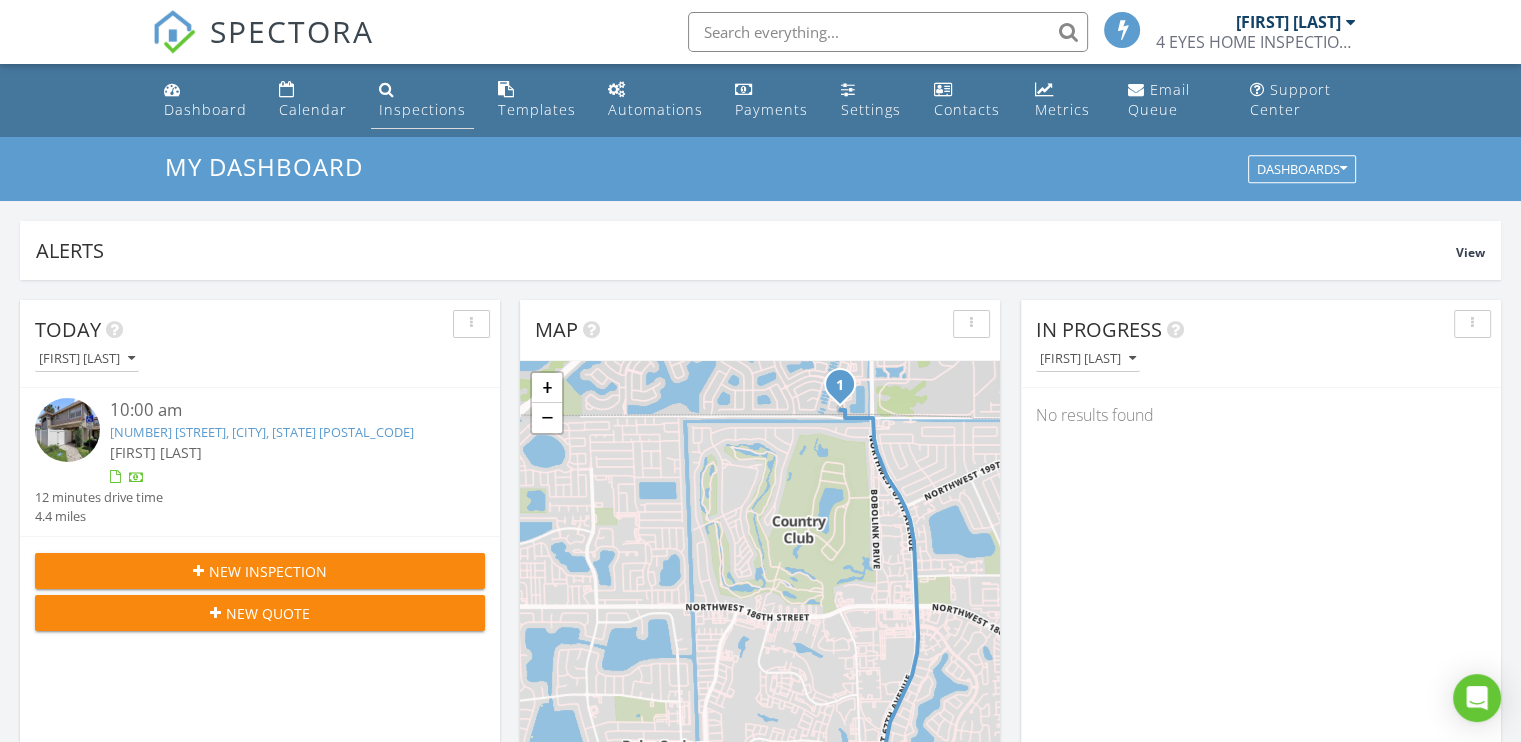 click on "Inspections" at bounding box center (422, 109) 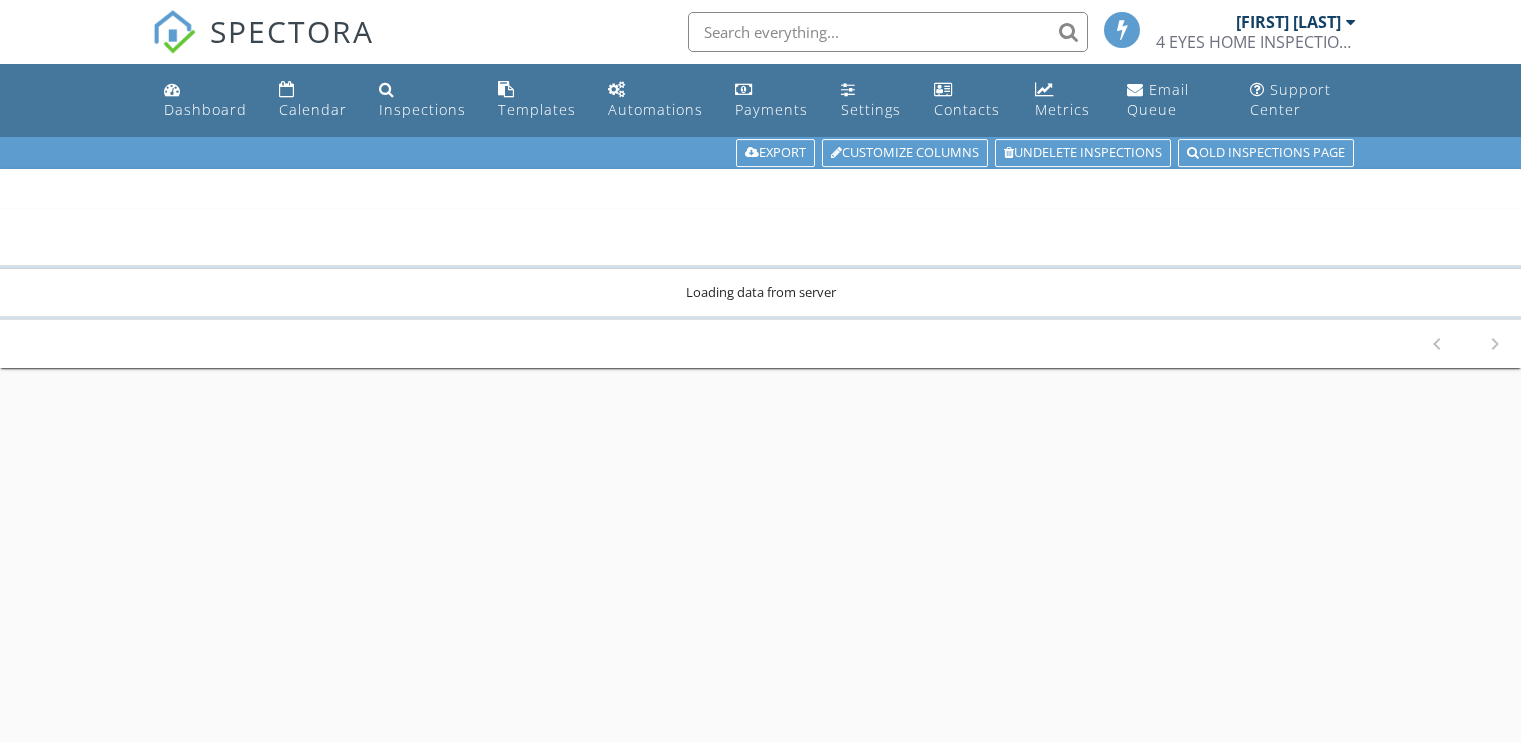 scroll, scrollTop: 0, scrollLeft: 0, axis: both 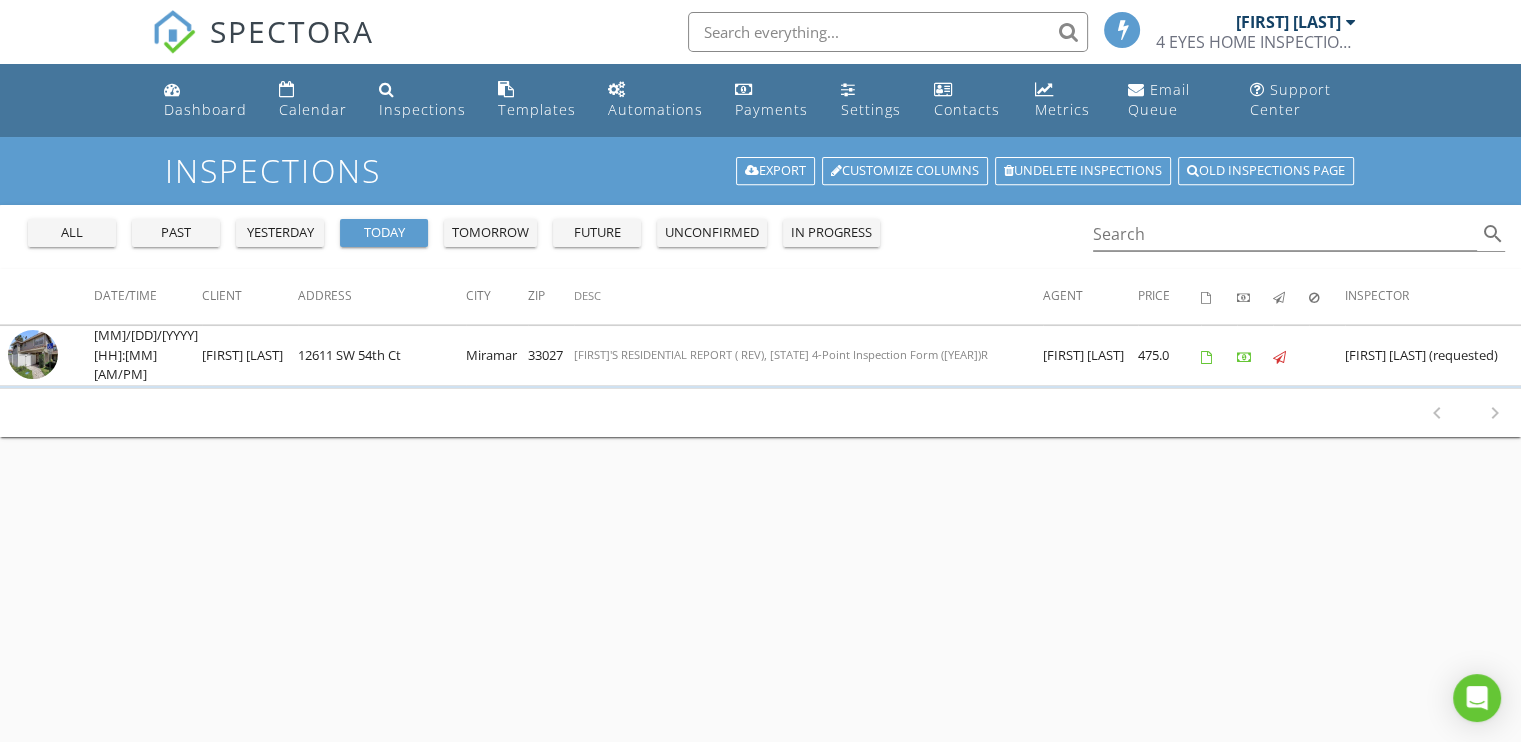 click on "yesterday" at bounding box center [280, 233] 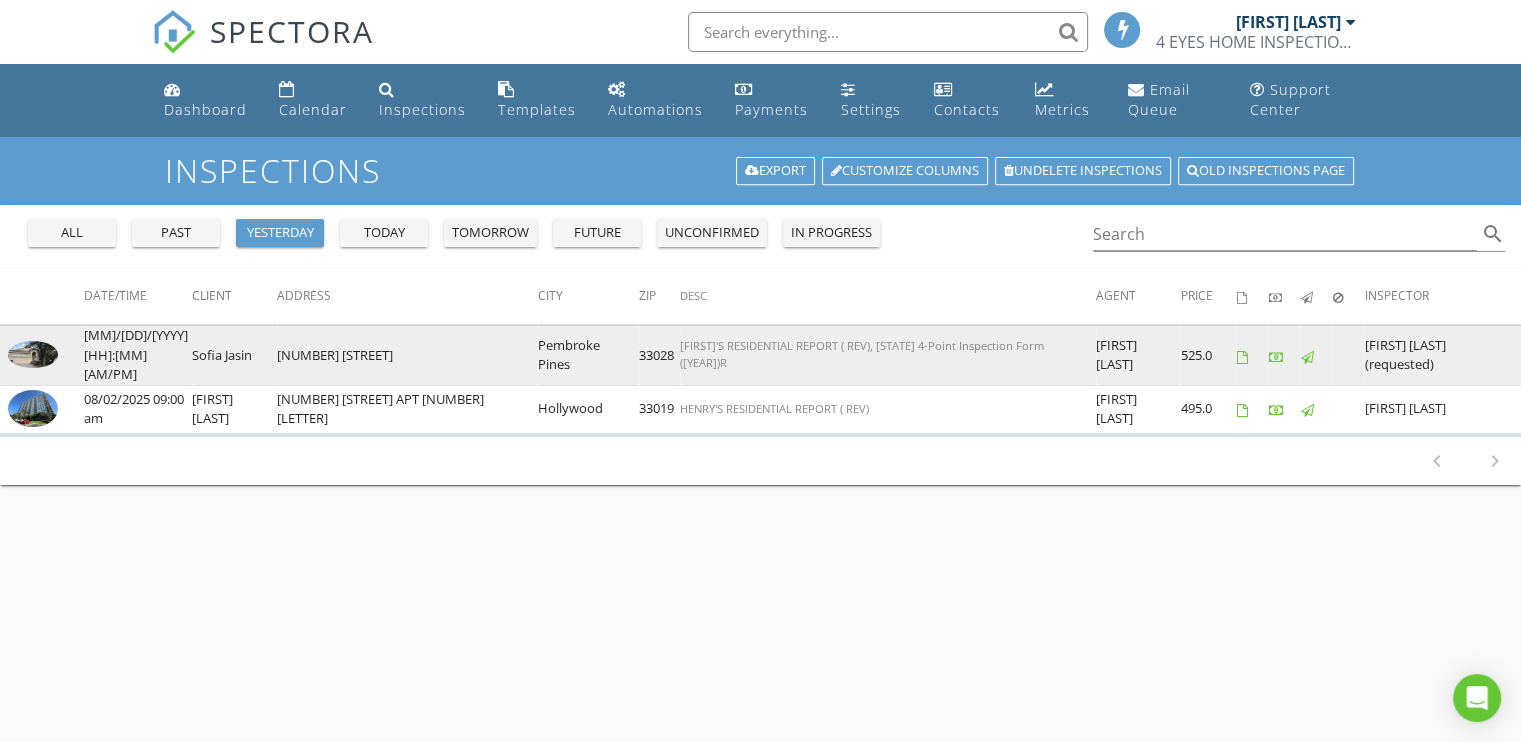 click at bounding box center [33, 354] 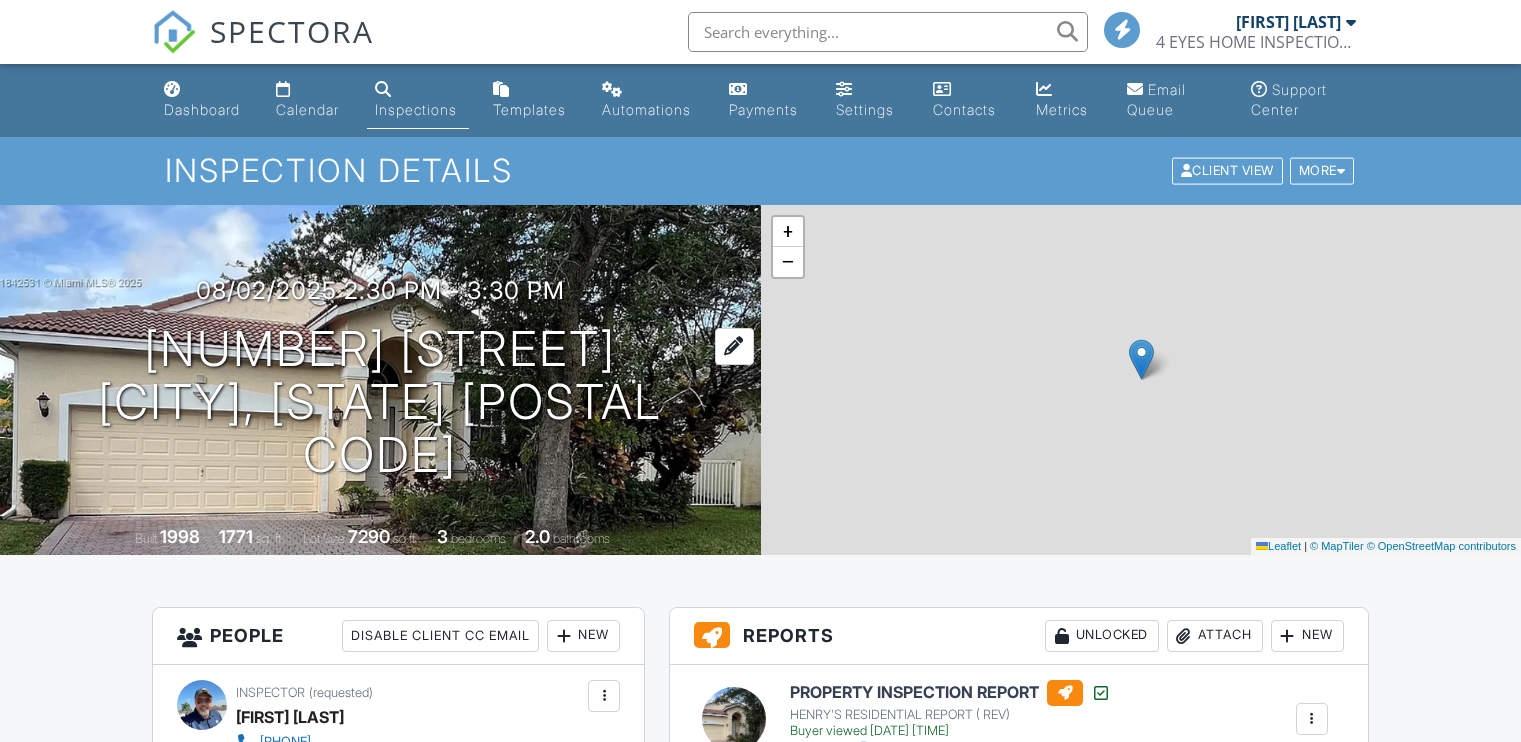 scroll, scrollTop: 0, scrollLeft: 0, axis: both 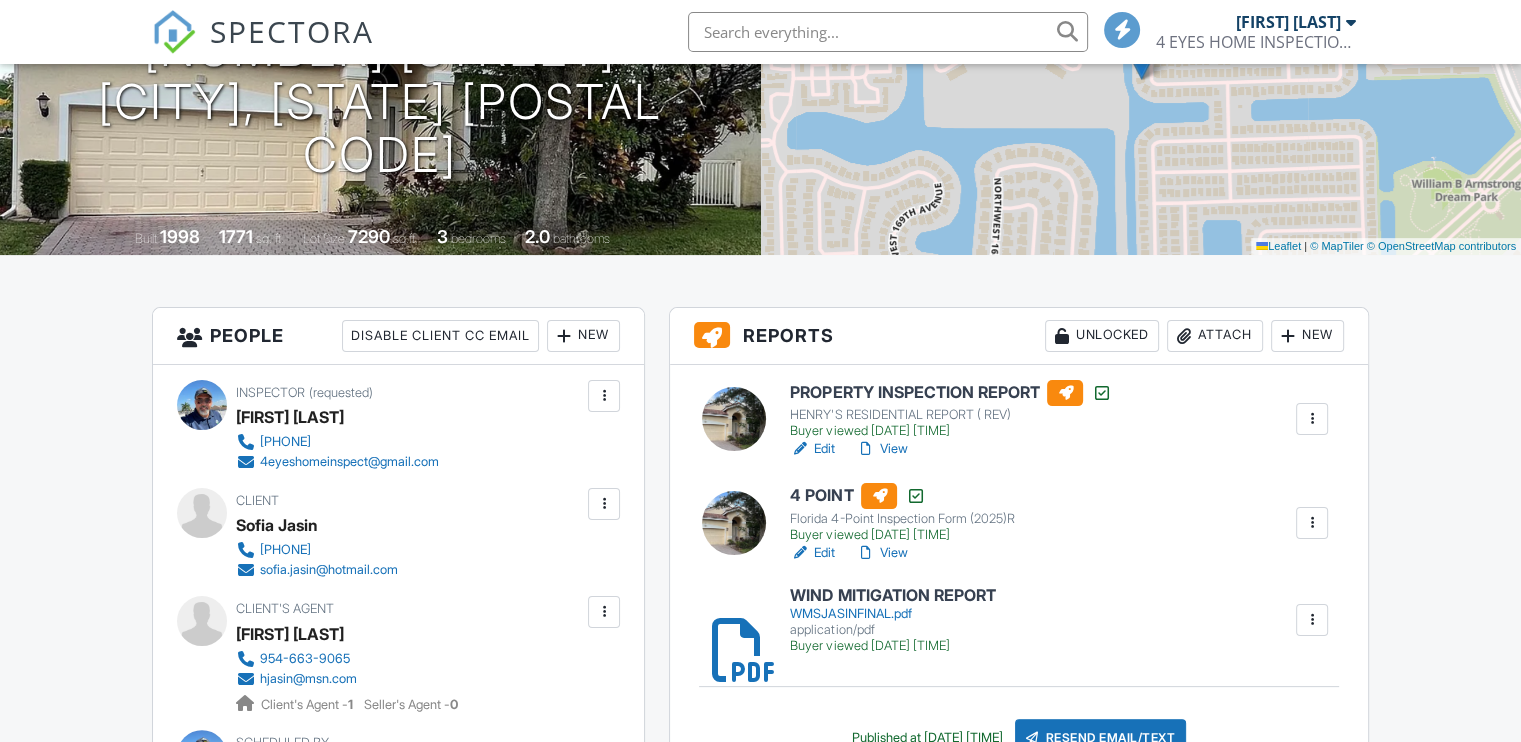 click on "View" at bounding box center [881, 449] 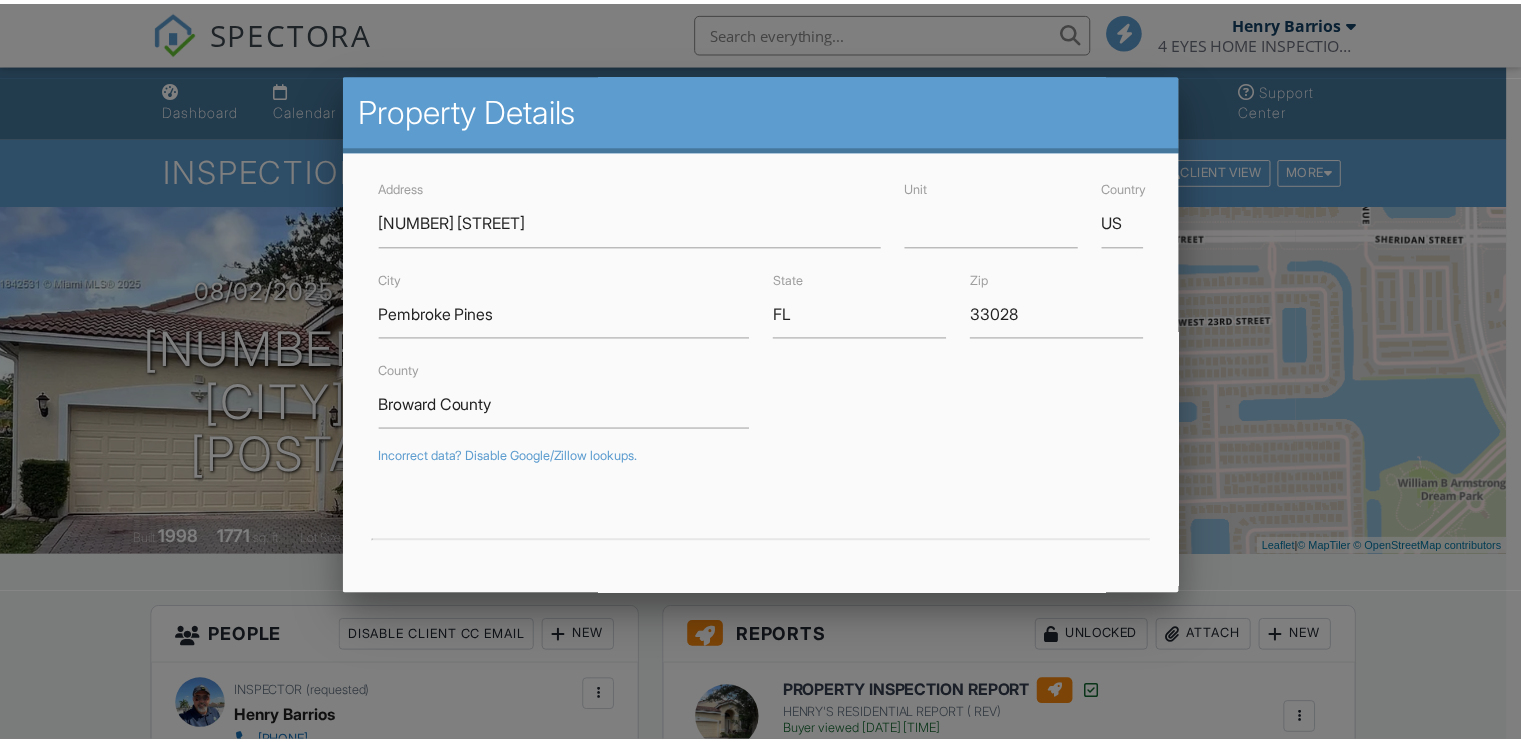 scroll, scrollTop: 0, scrollLeft: 0, axis: both 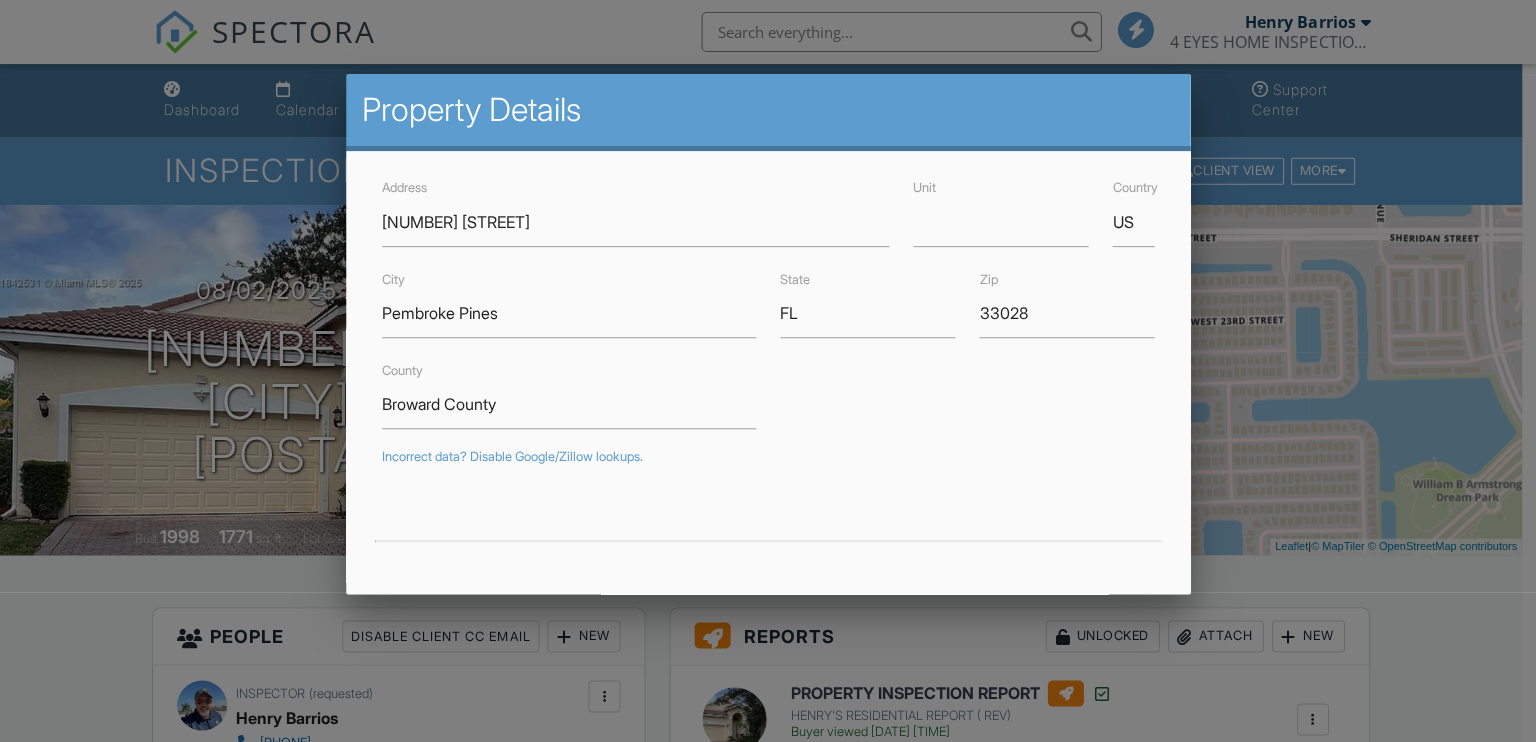 click at bounding box center [768, 364] 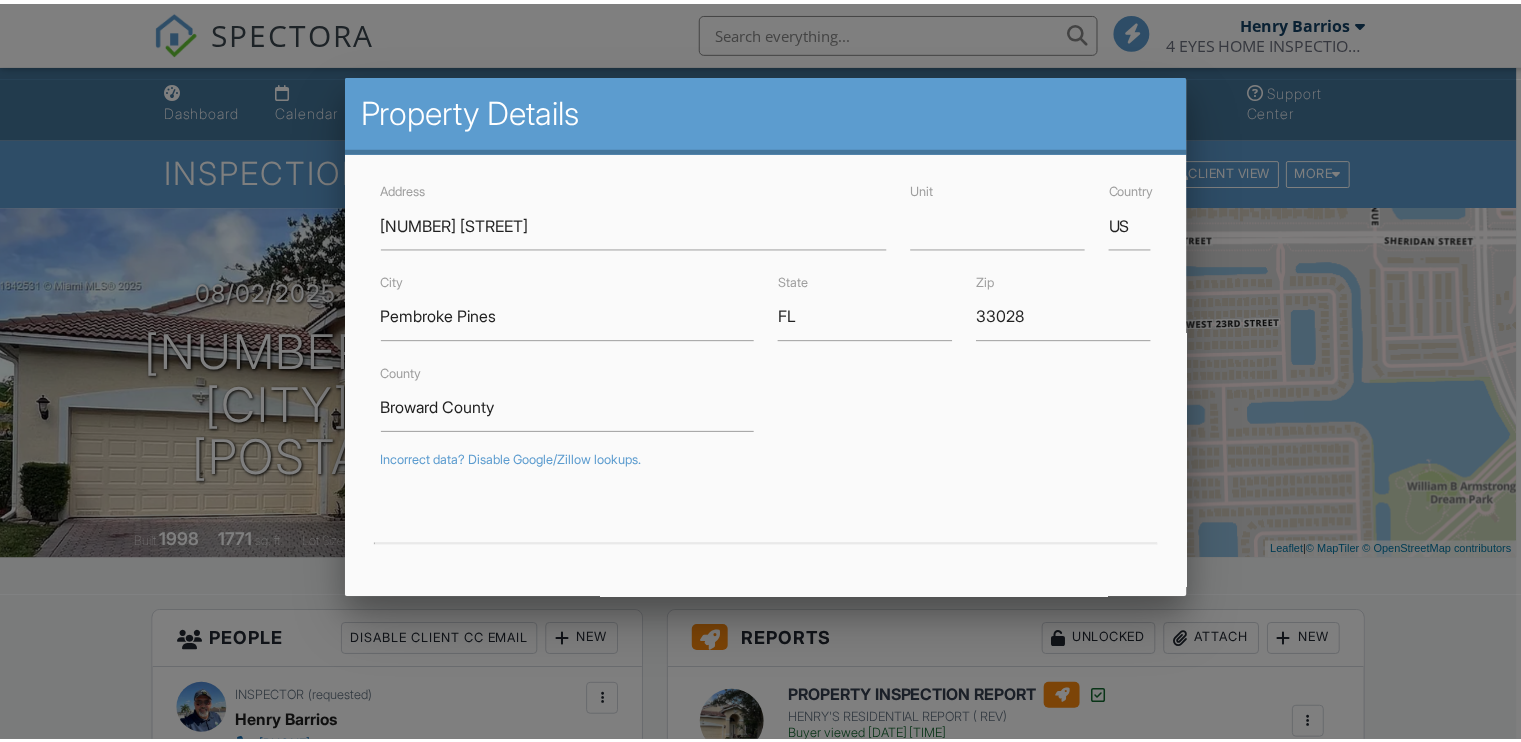 scroll, scrollTop: 0, scrollLeft: 0, axis: both 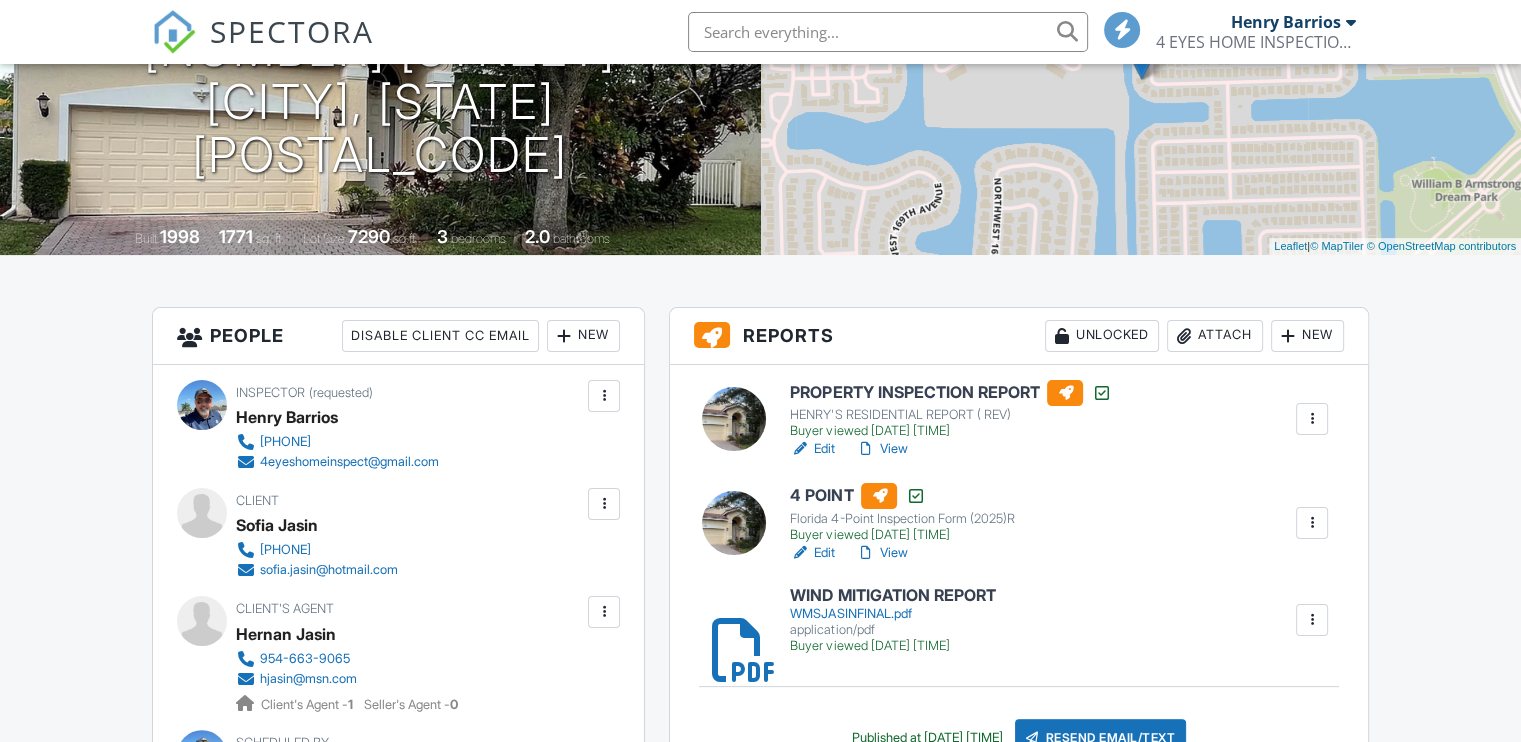 click on "Edit" at bounding box center [812, 449] 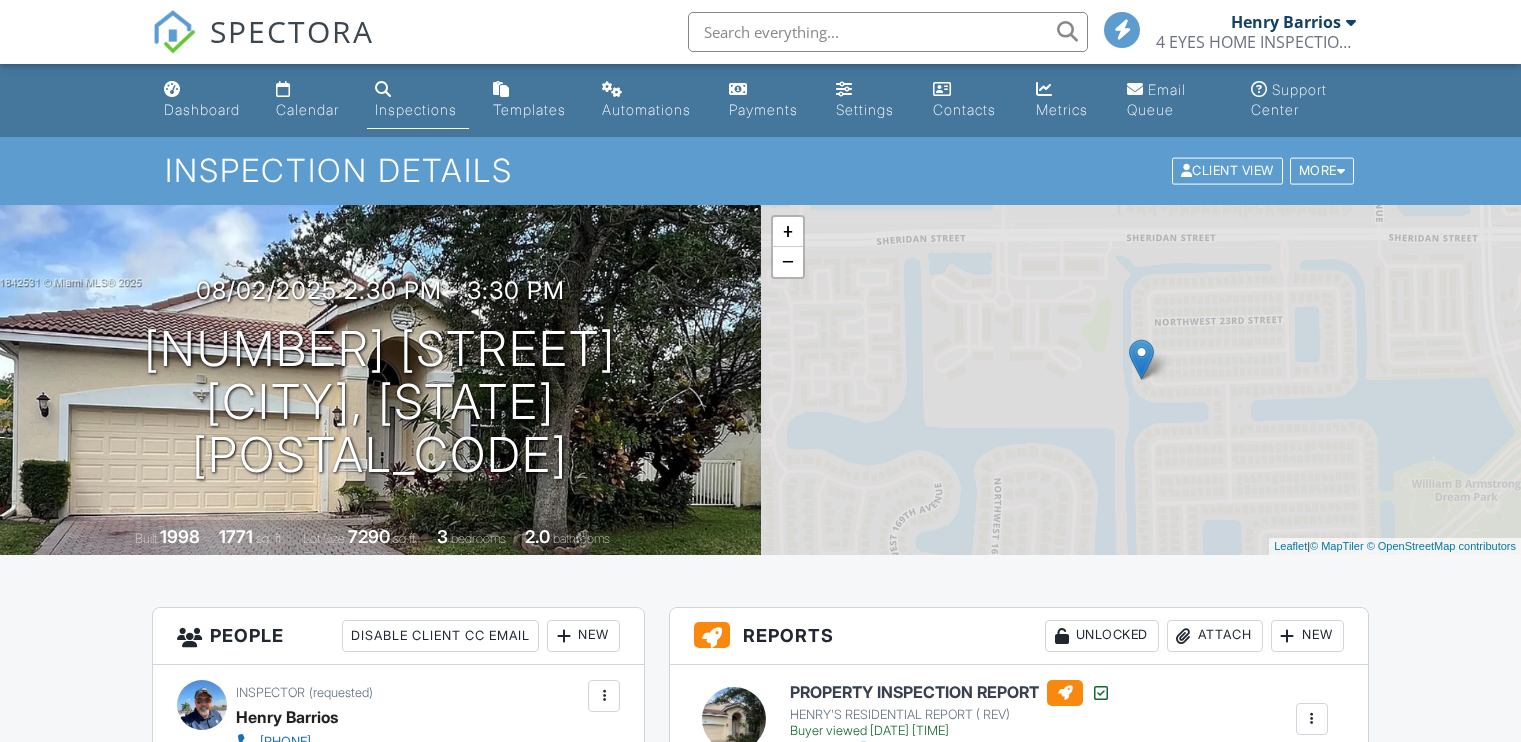 scroll, scrollTop: 0, scrollLeft: 0, axis: both 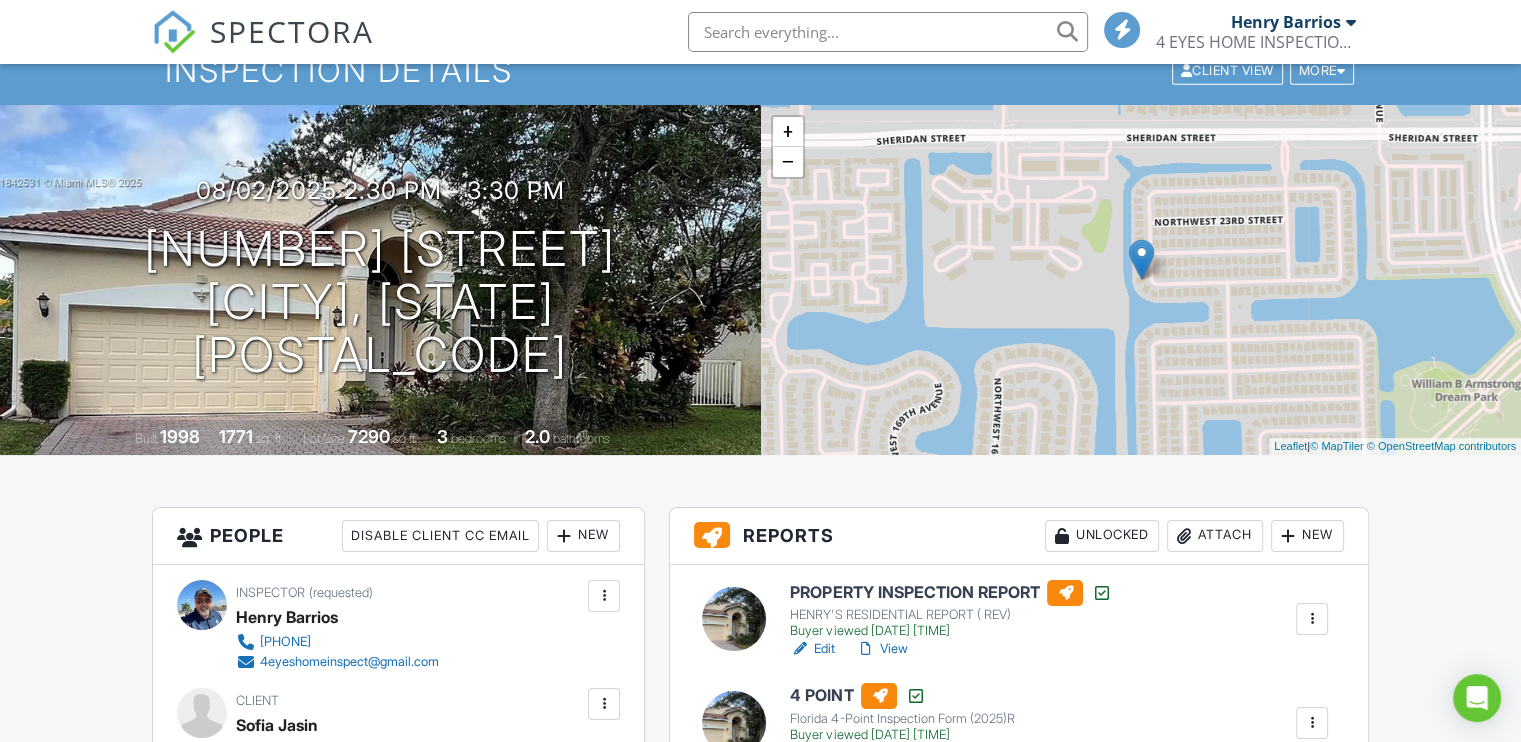 click on "Edit" at bounding box center [812, 649] 